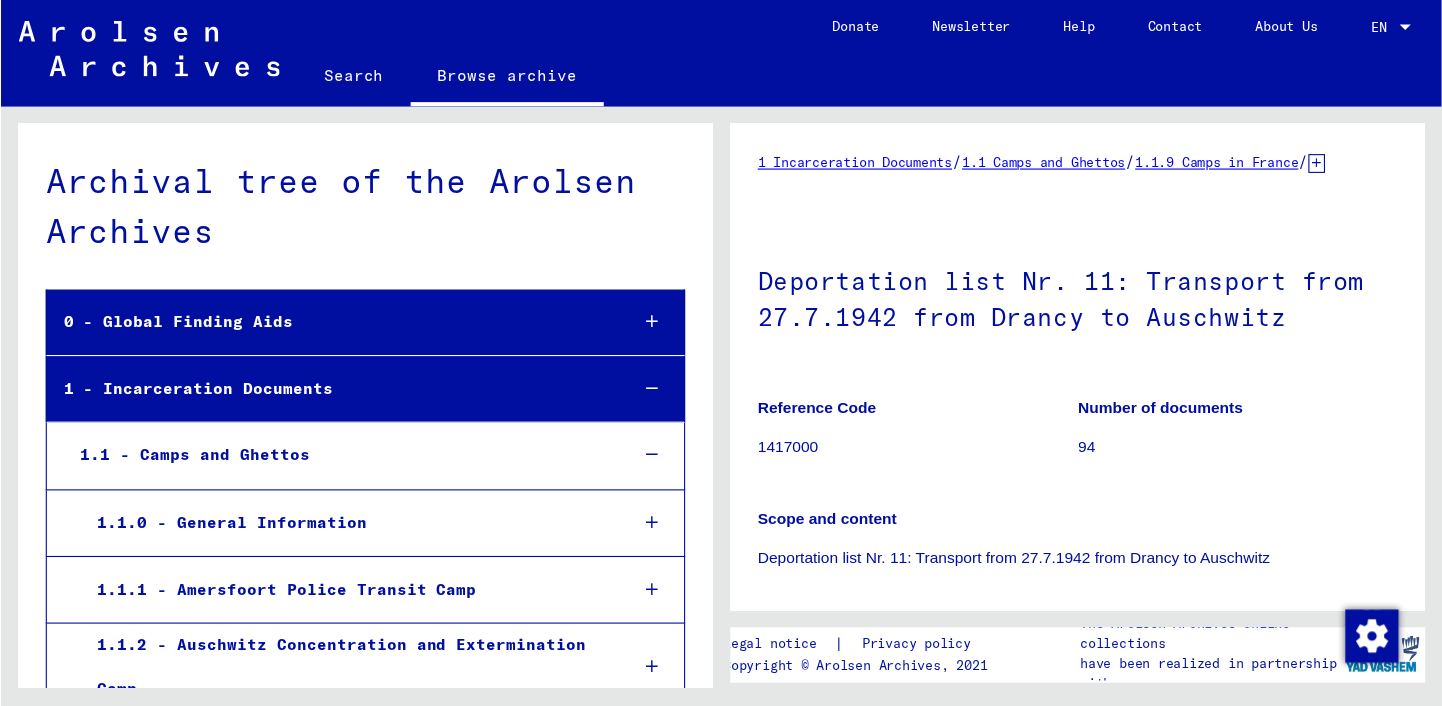 scroll, scrollTop: 0, scrollLeft: 0, axis: both 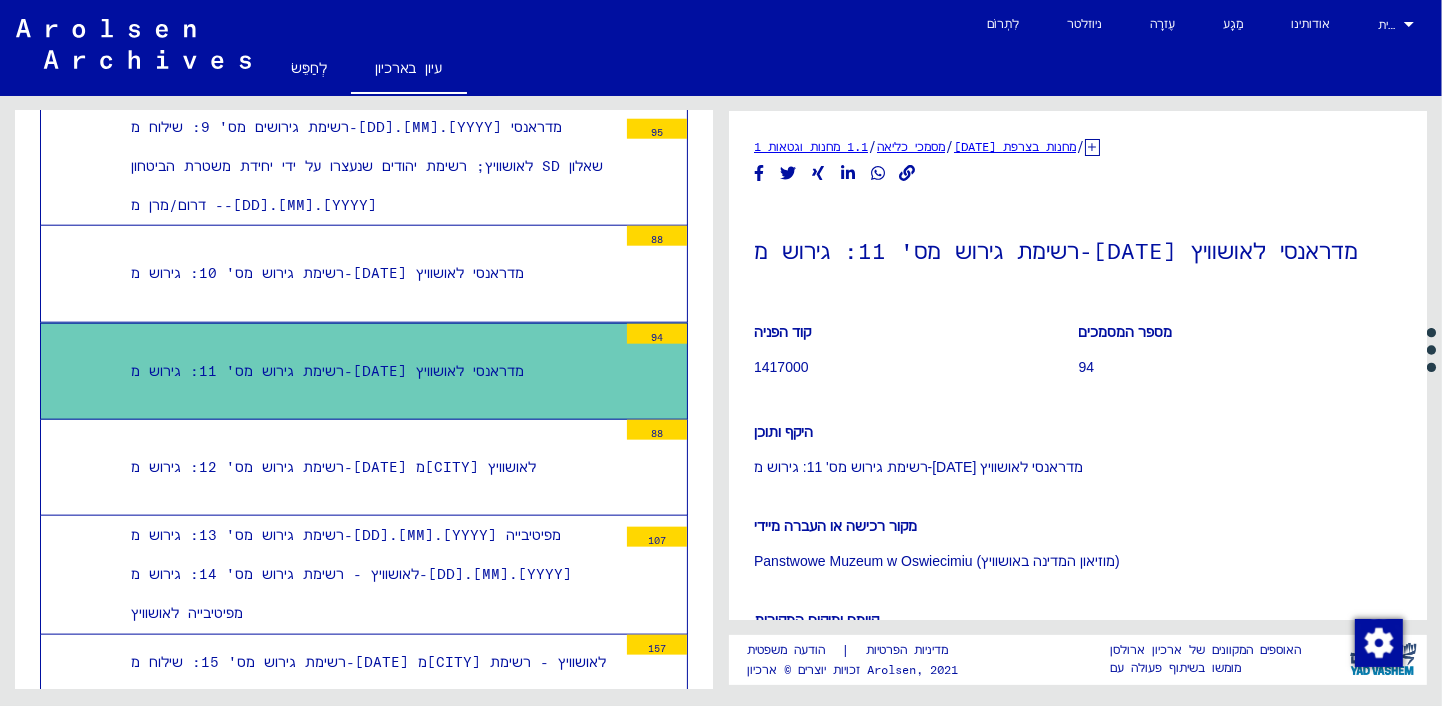 click on "רשימת גירוש מס' 11: גירוש מ-[DATE] מדראנסי לאושוויץ" at bounding box center [327, 371] 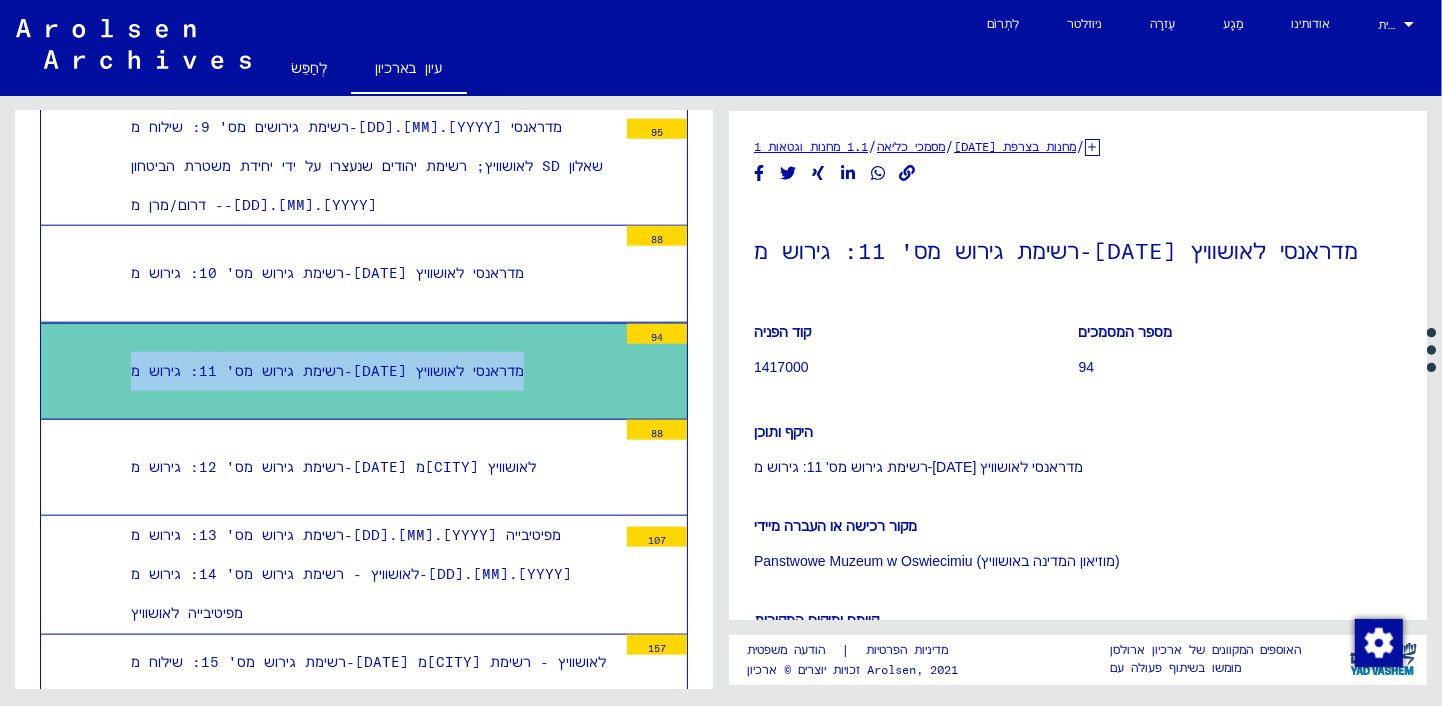 click on "רשימת גירוש מס' 11: גירוש מ-[DATE] מדראנסי לאושוויץ 94" at bounding box center [364, 371] 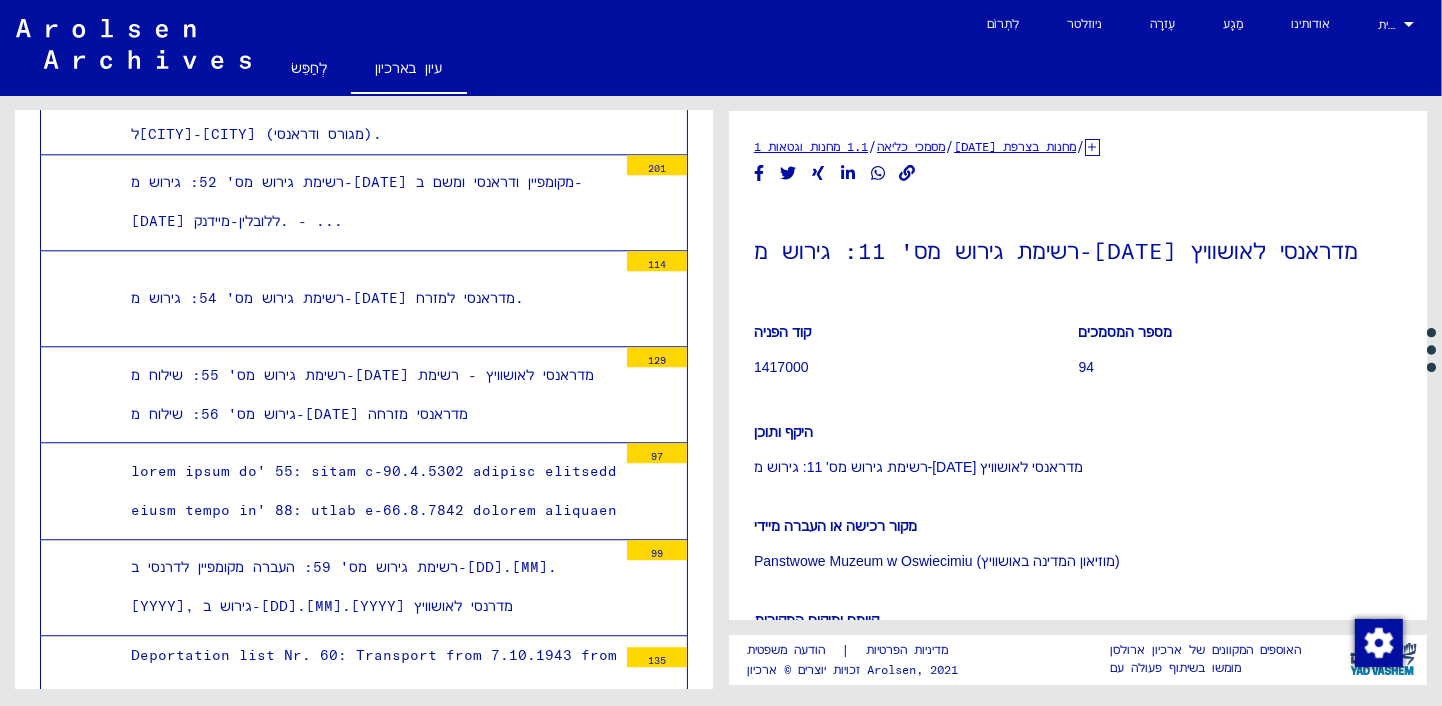 scroll, scrollTop: 4504, scrollLeft: 0, axis: vertical 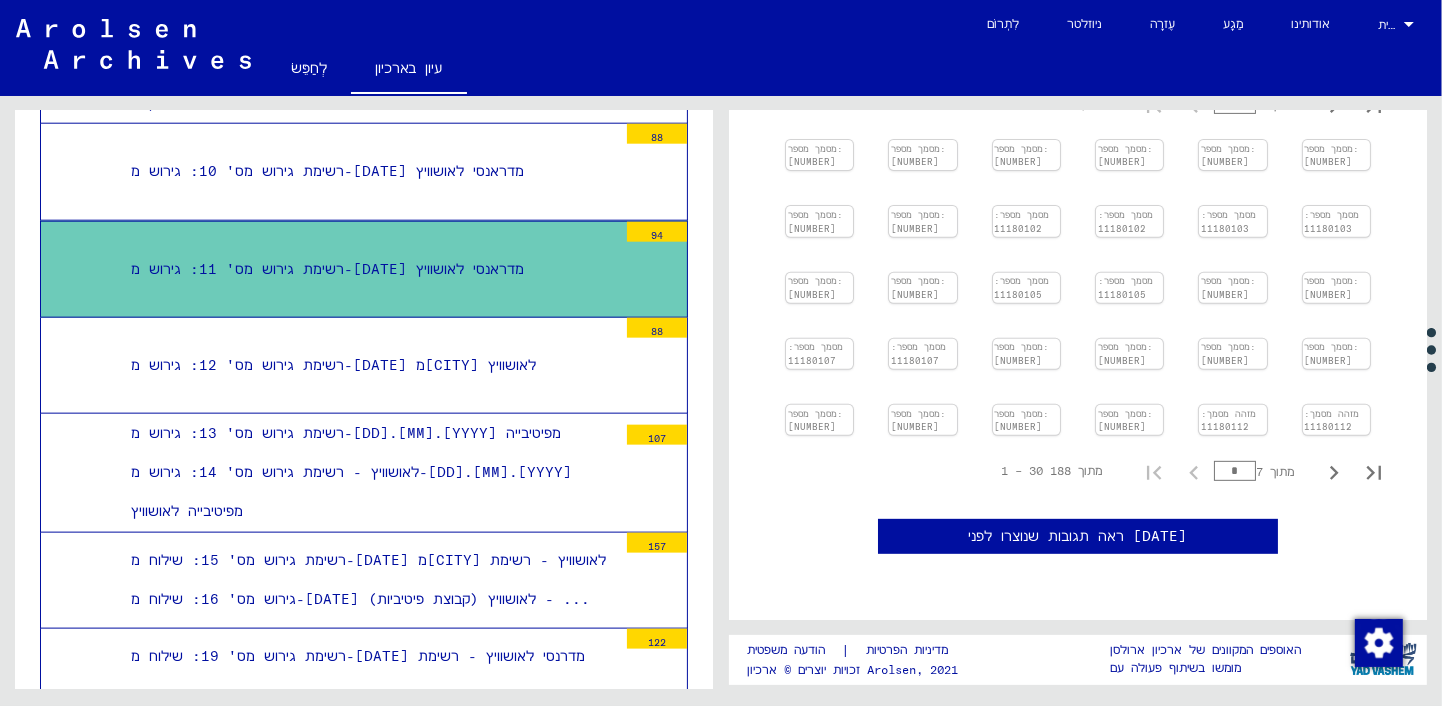 click on "94" at bounding box center [657, 232] 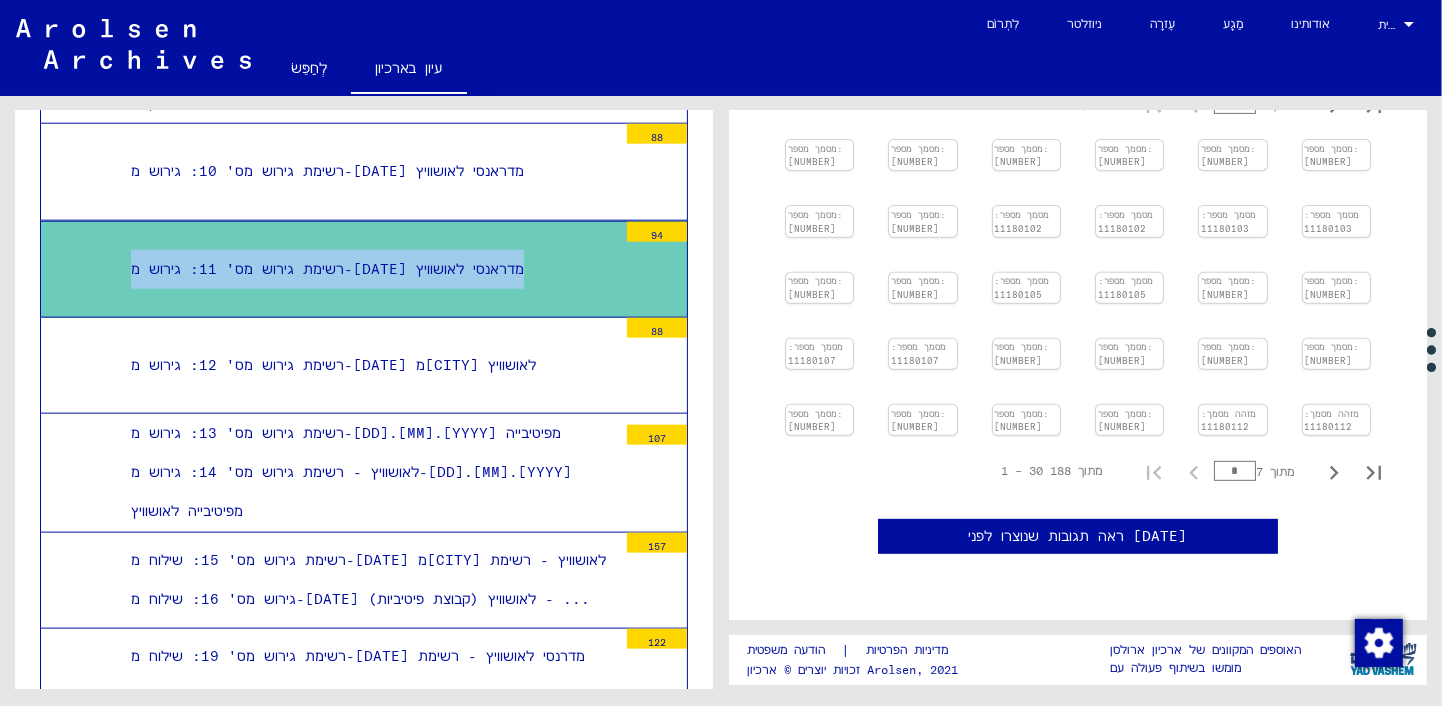 click on "רשימת גירוש מס' 11: גירוש מ-[DATE] מדראנסי לאושוויץ" at bounding box center (327, 269) 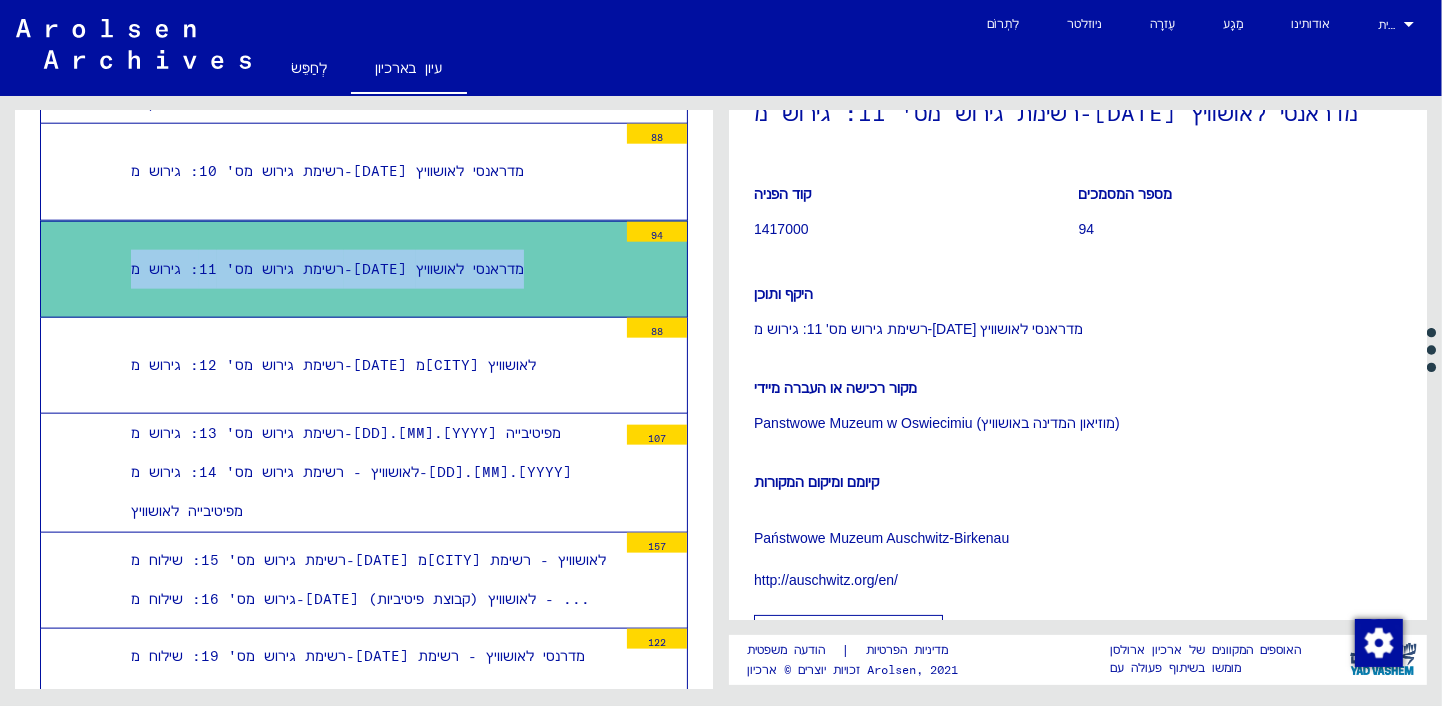 scroll, scrollTop: 0, scrollLeft: 0, axis: both 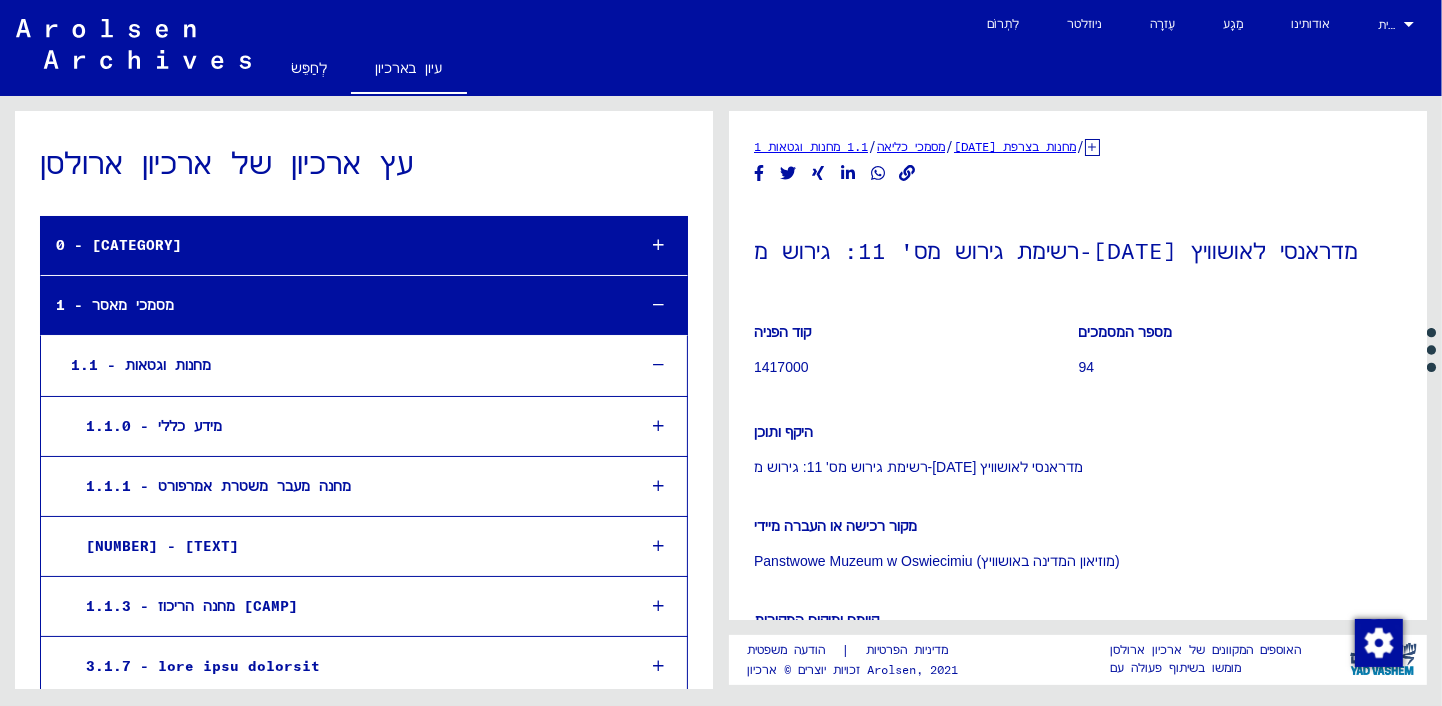 click at bounding box center (658, 245) 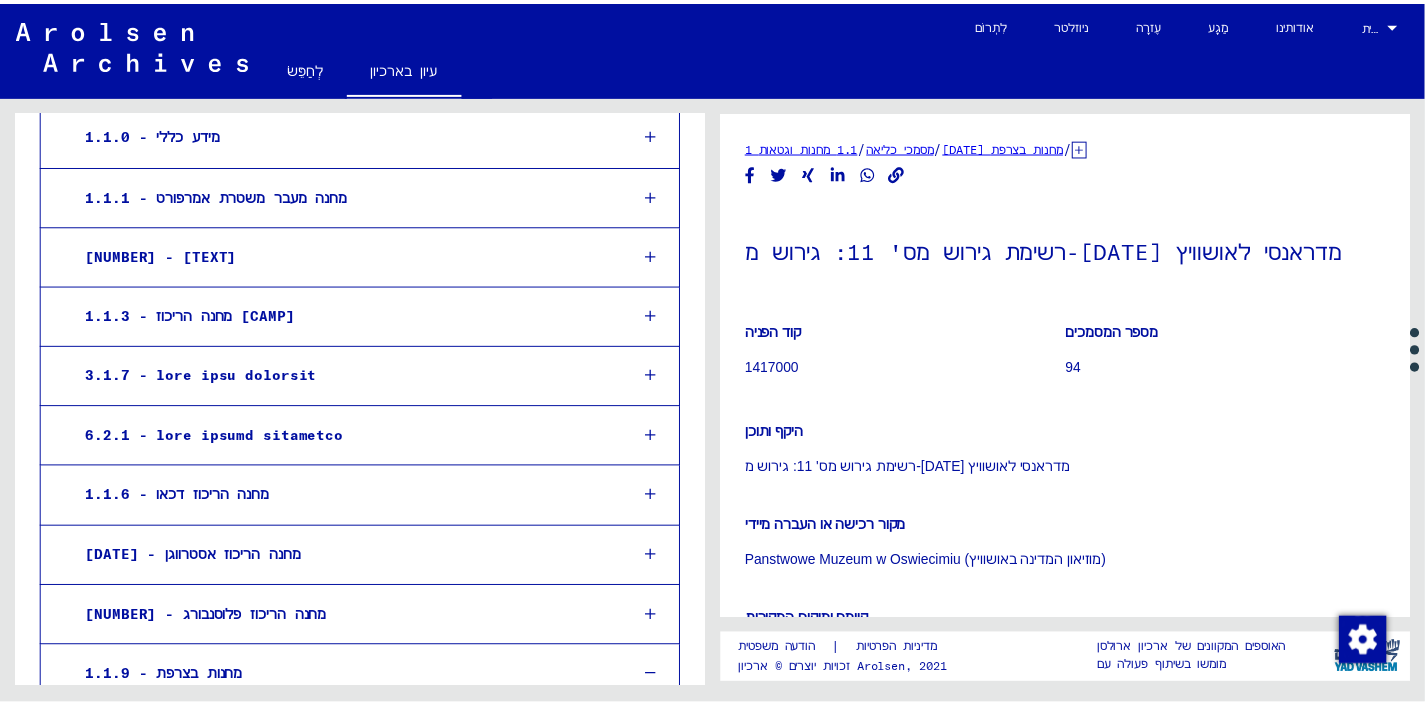 scroll, scrollTop: 0, scrollLeft: 0, axis: both 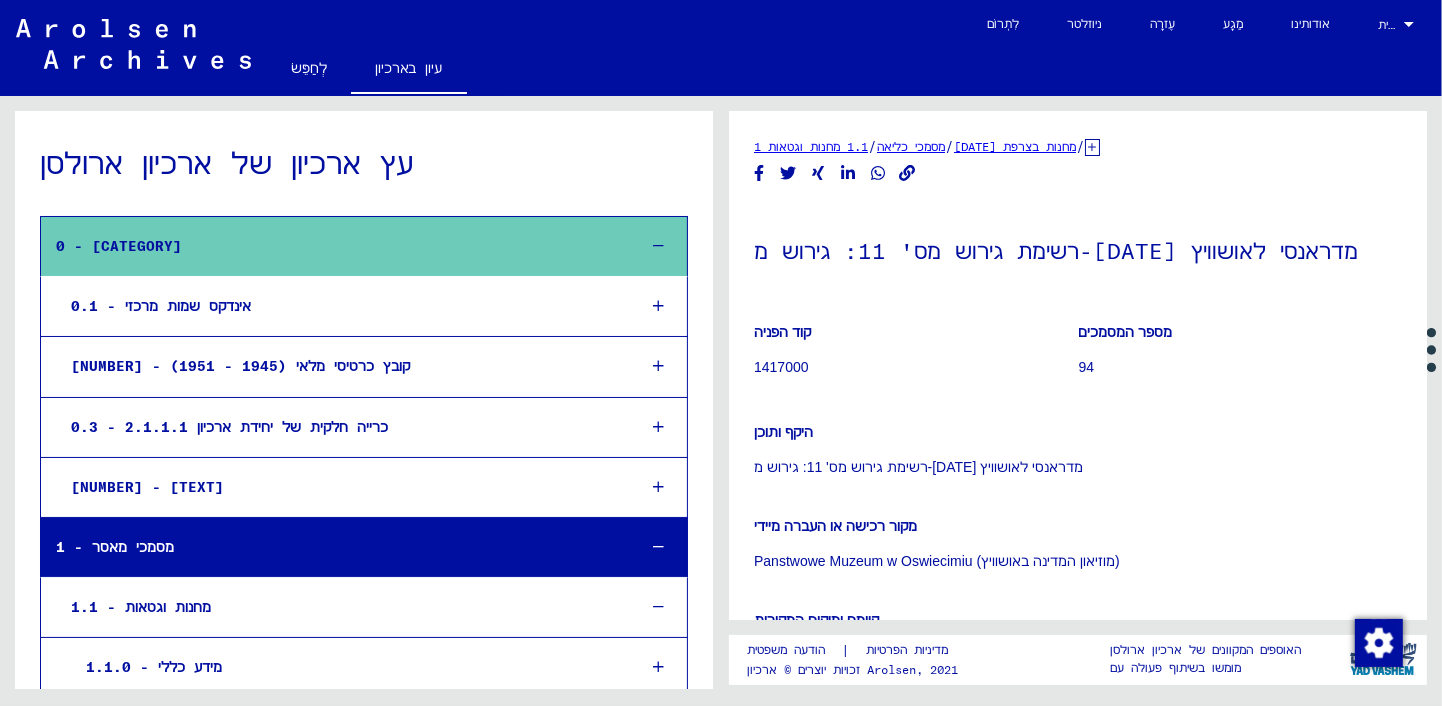 click on "לְחַפֵּשׂ" at bounding box center [309, 68] 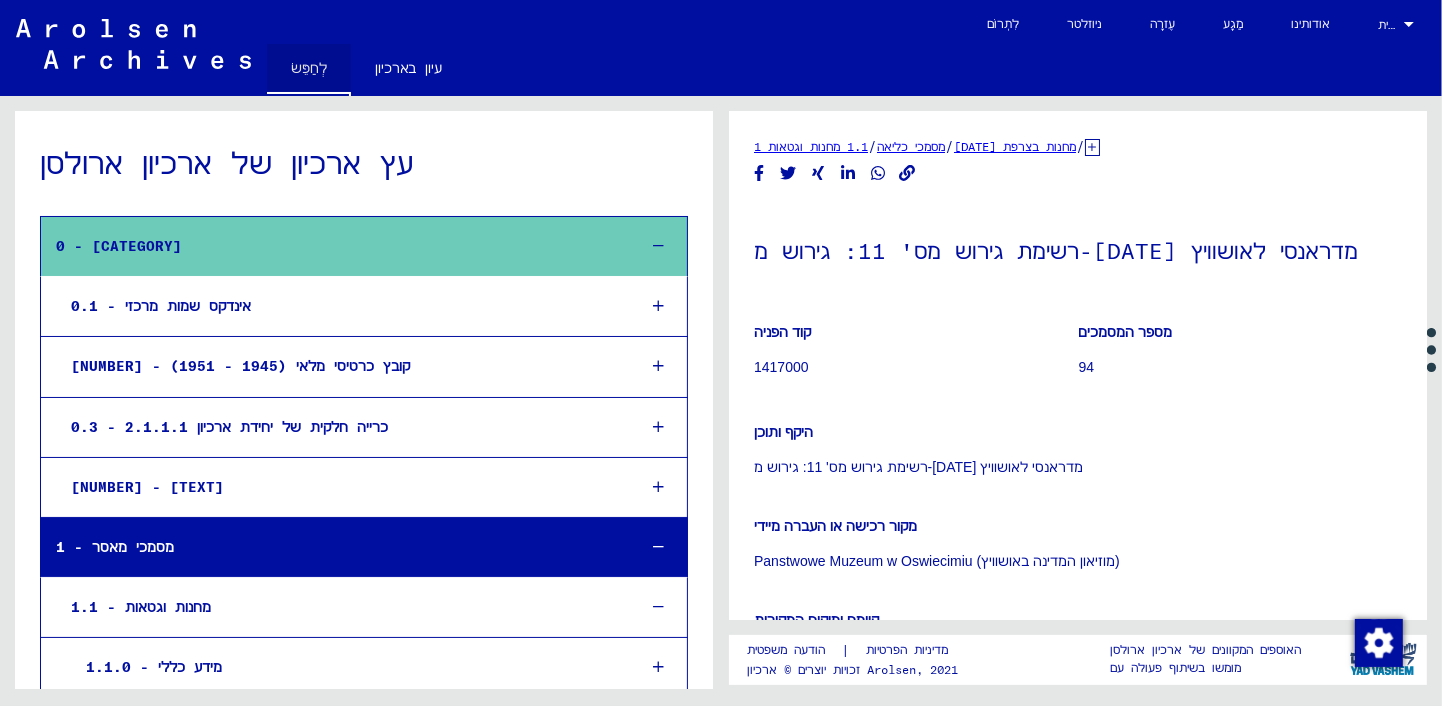click on "לְחַפֵּשׂ" at bounding box center [309, 68] 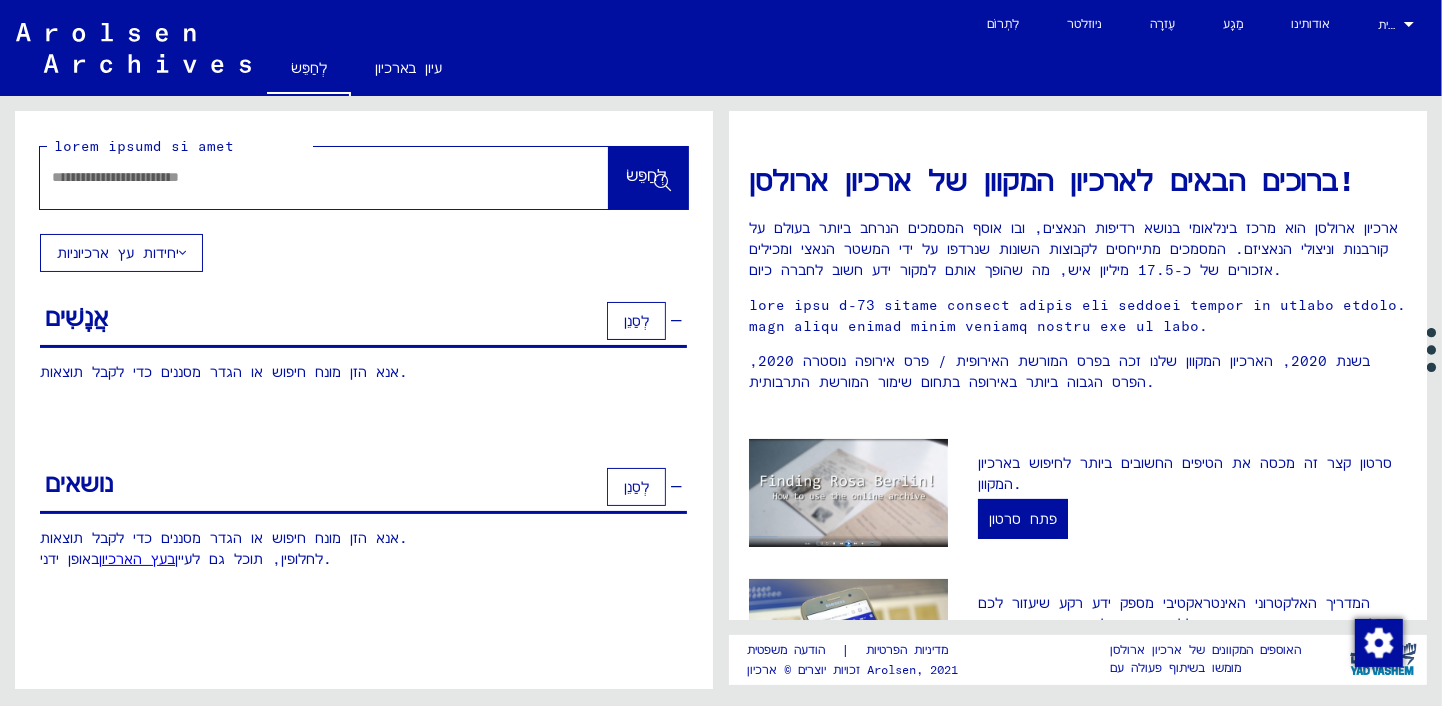 click on "יחידות עץ ארכיוניות" at bounding box center [118, 253] 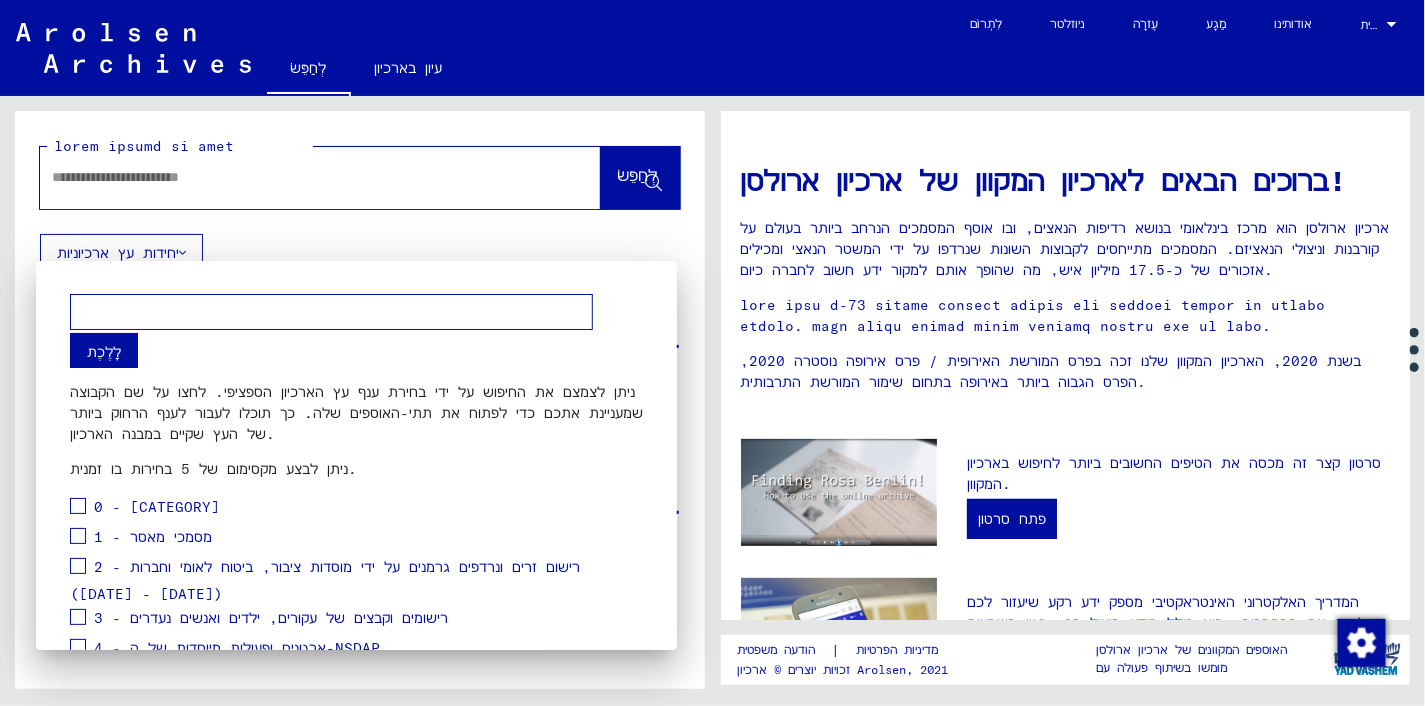 click at bounding box center [78, 536] 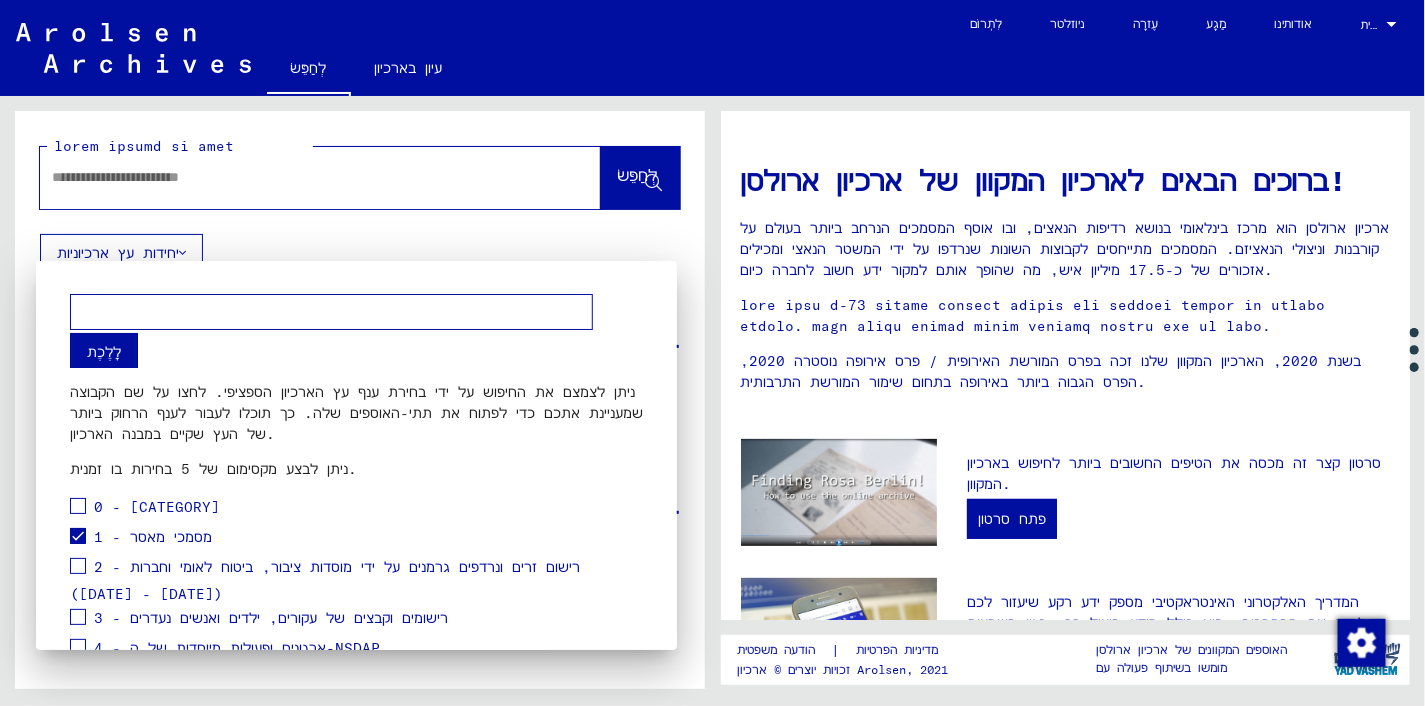 click on "לָלֶכֶת" at bounding box center (104, 352) 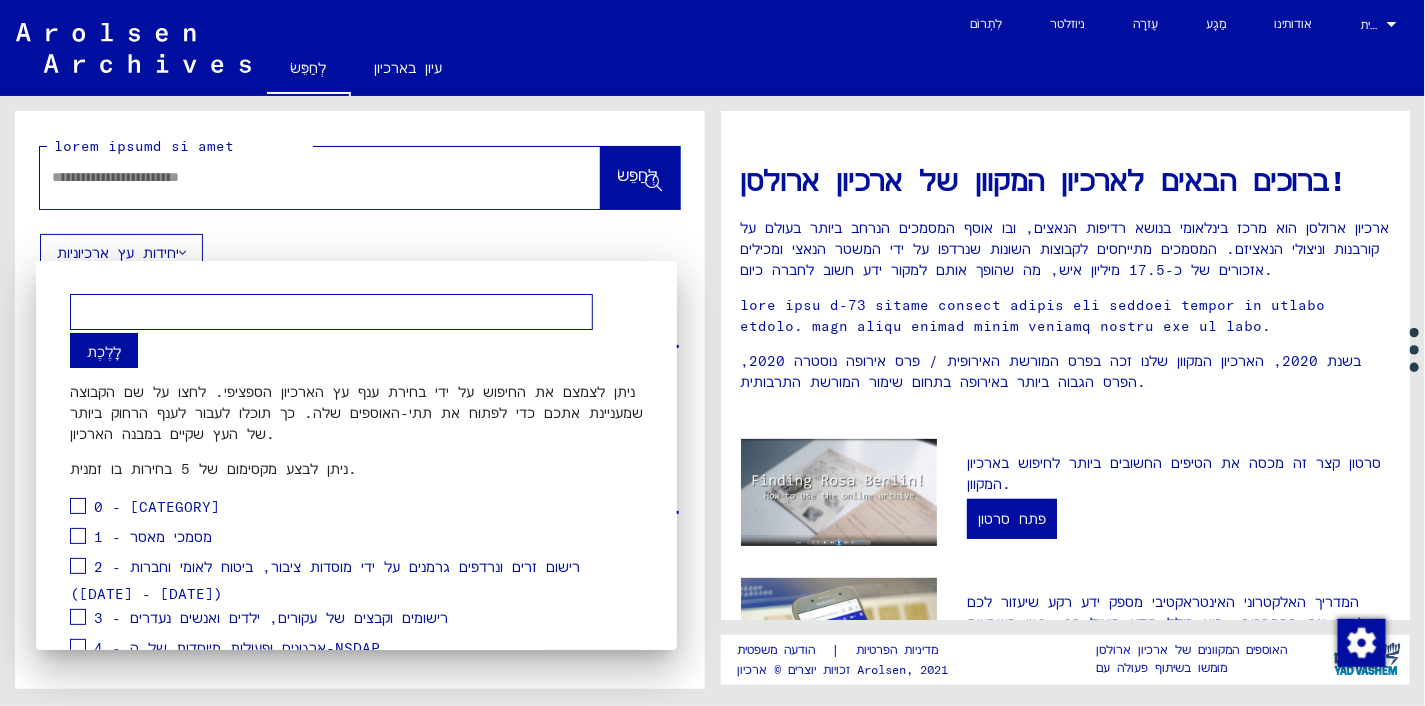 click at bounding box center [78, 536] 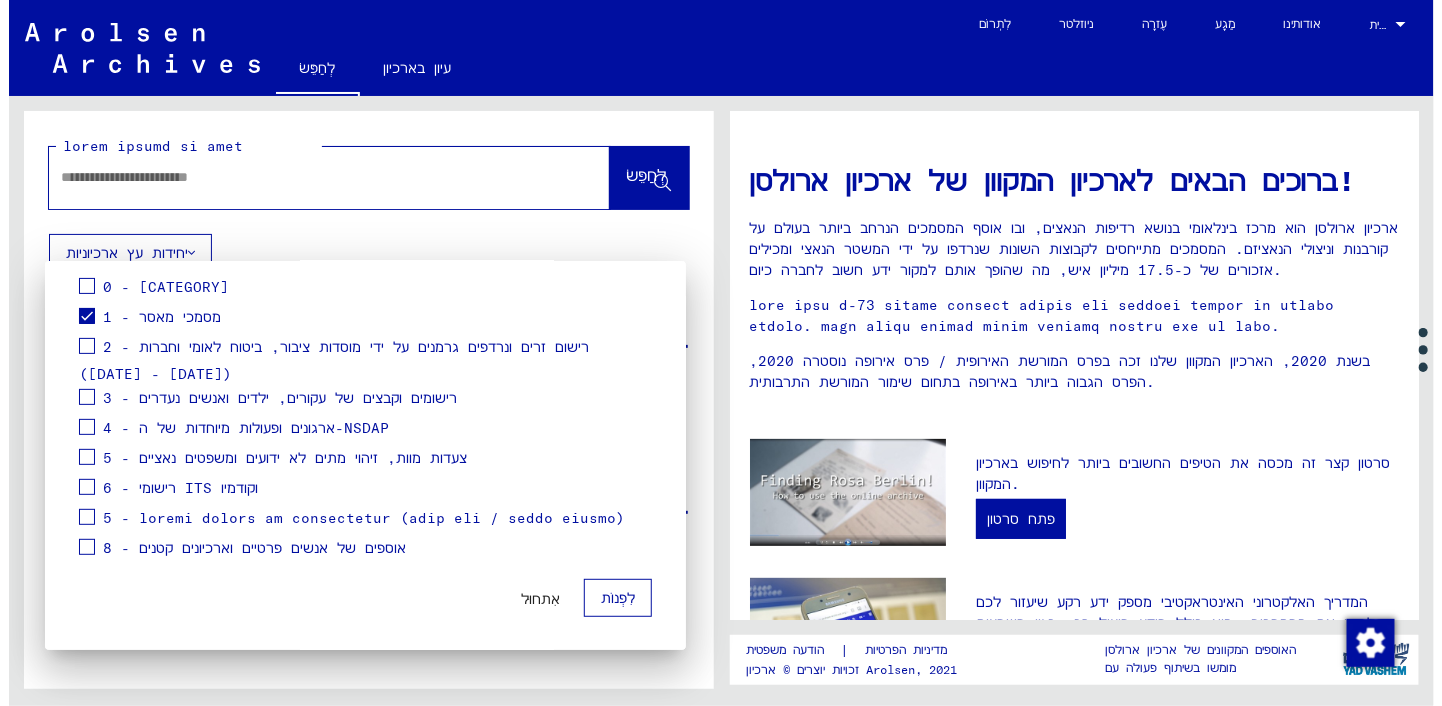 scroll, scrollTop: 221, scrollLeft: 0, axis: vertical 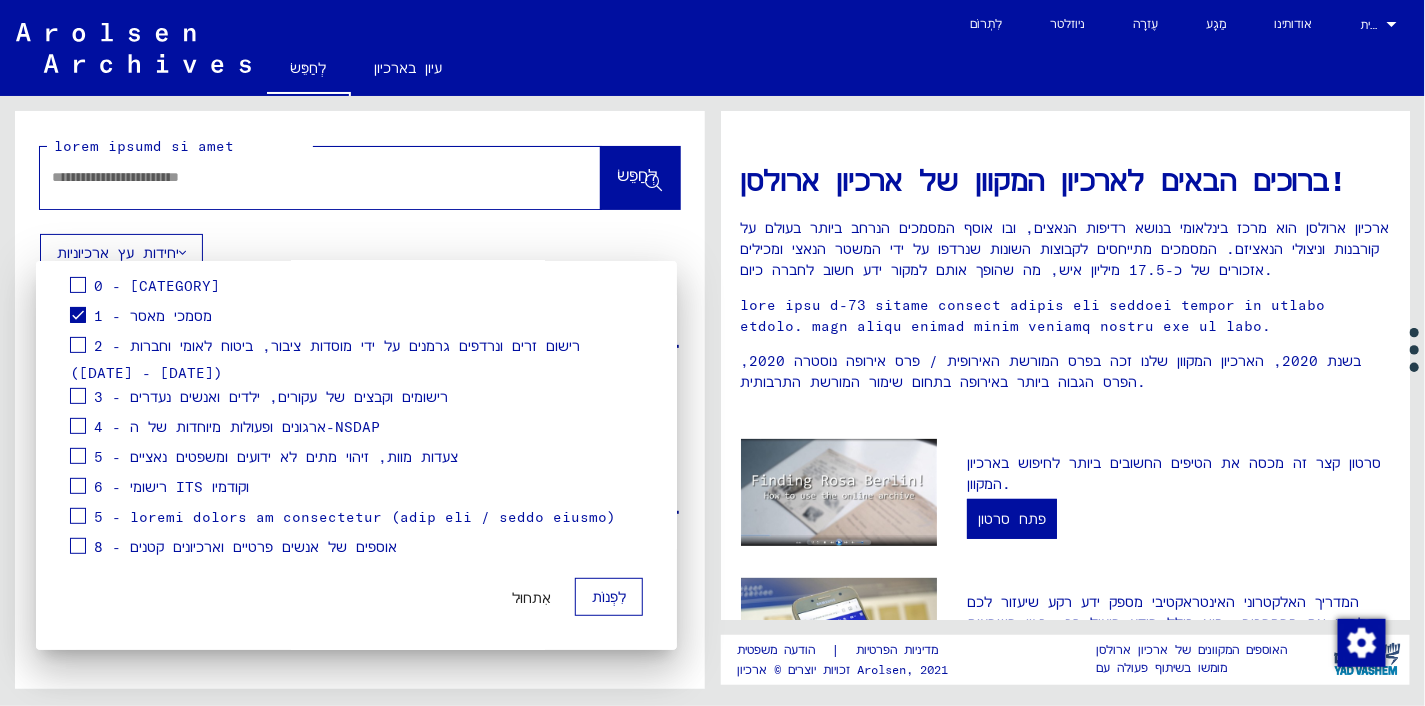 click on "לִפְנוֹת" at bounding box center [609, 597] 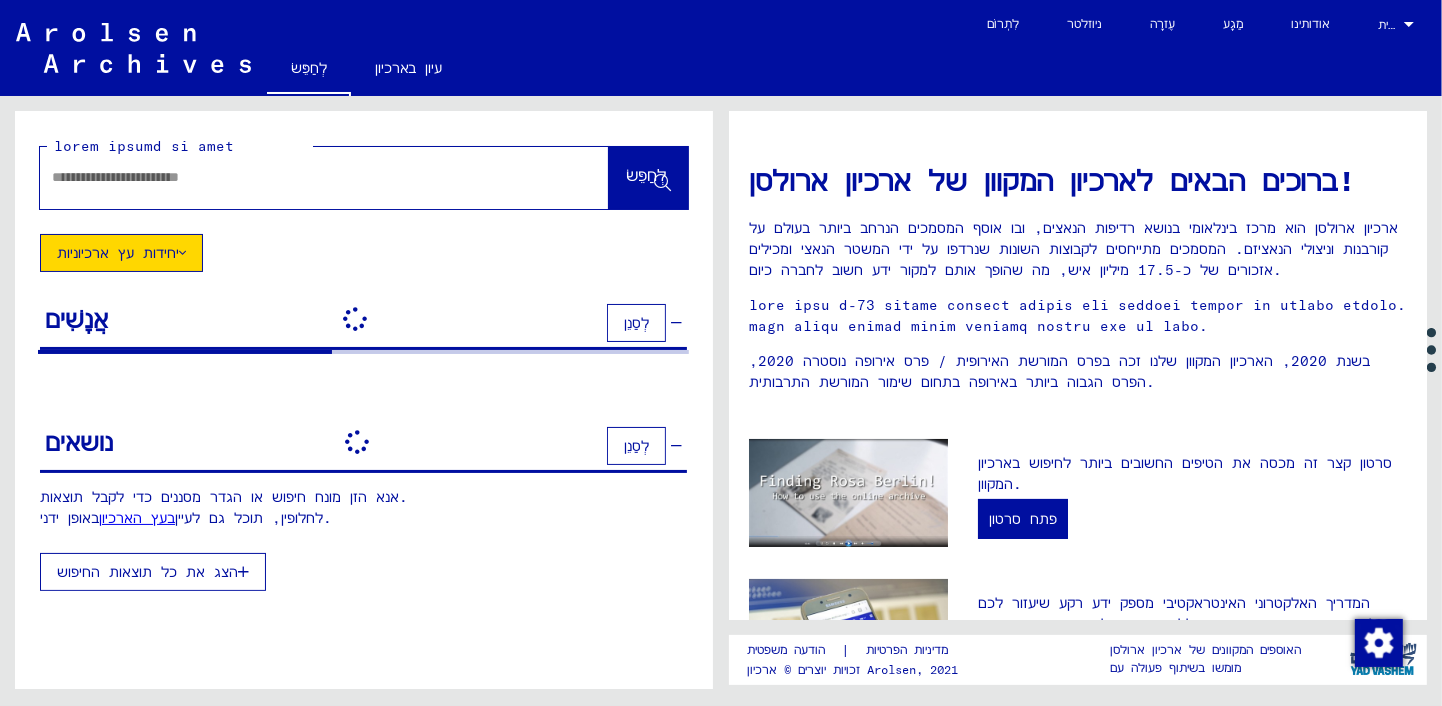 click at bounding box center (300, 177) 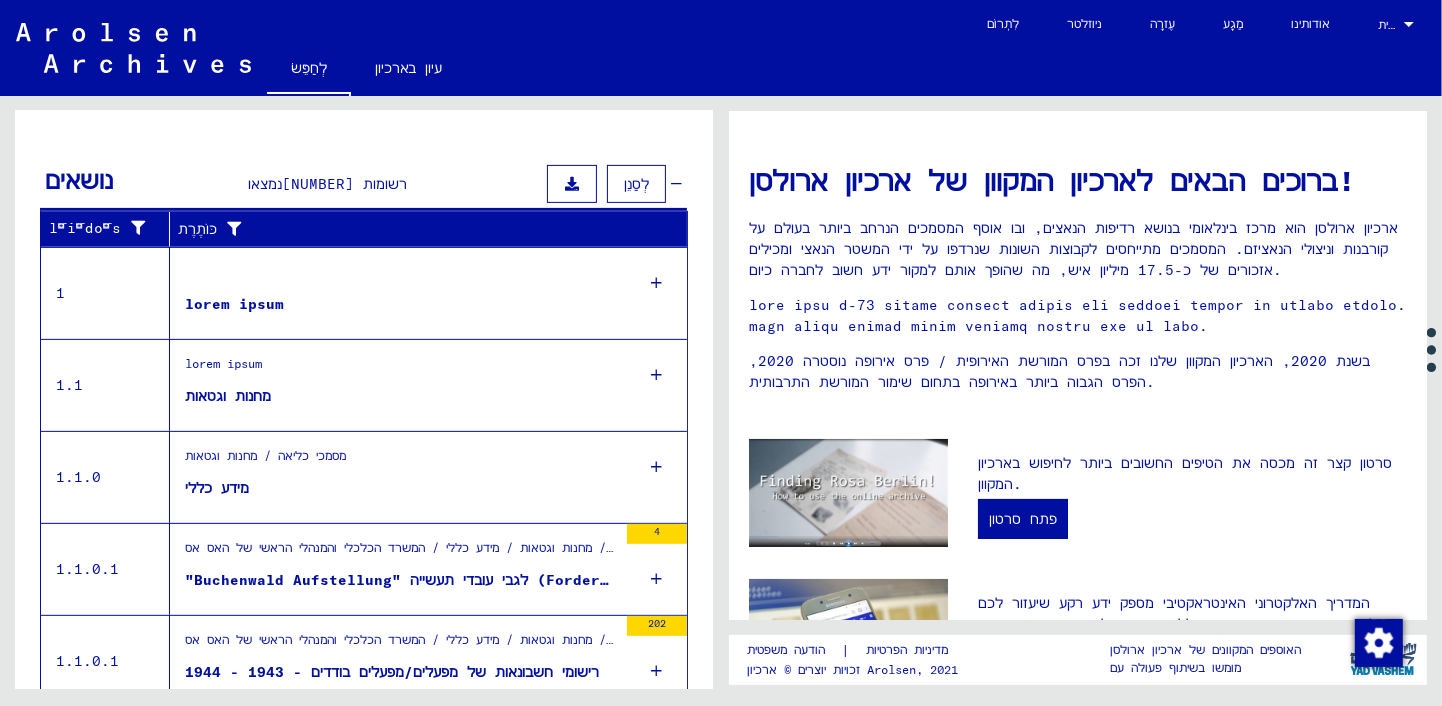 scroll, scrollTop: 624, scrollLeft: 0, axis: vertical 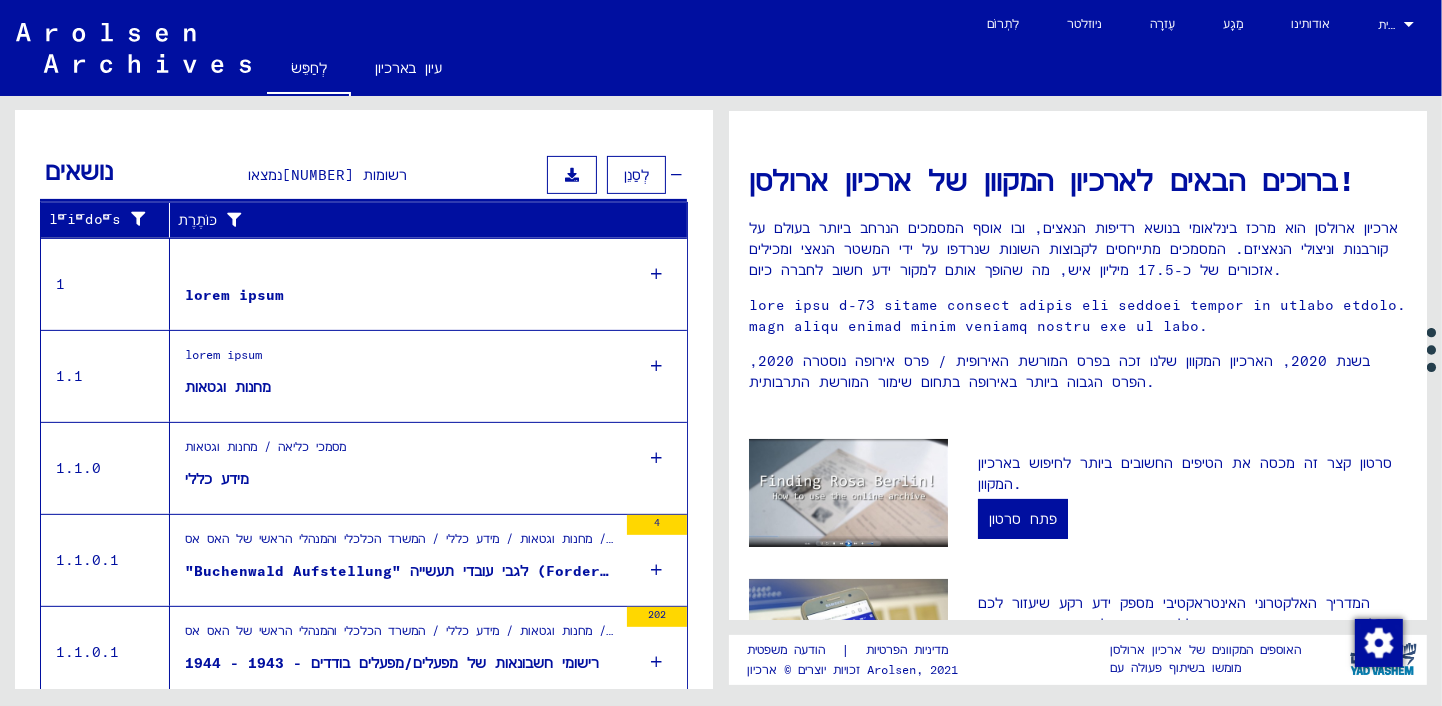 click at bounding box center [657, 274] 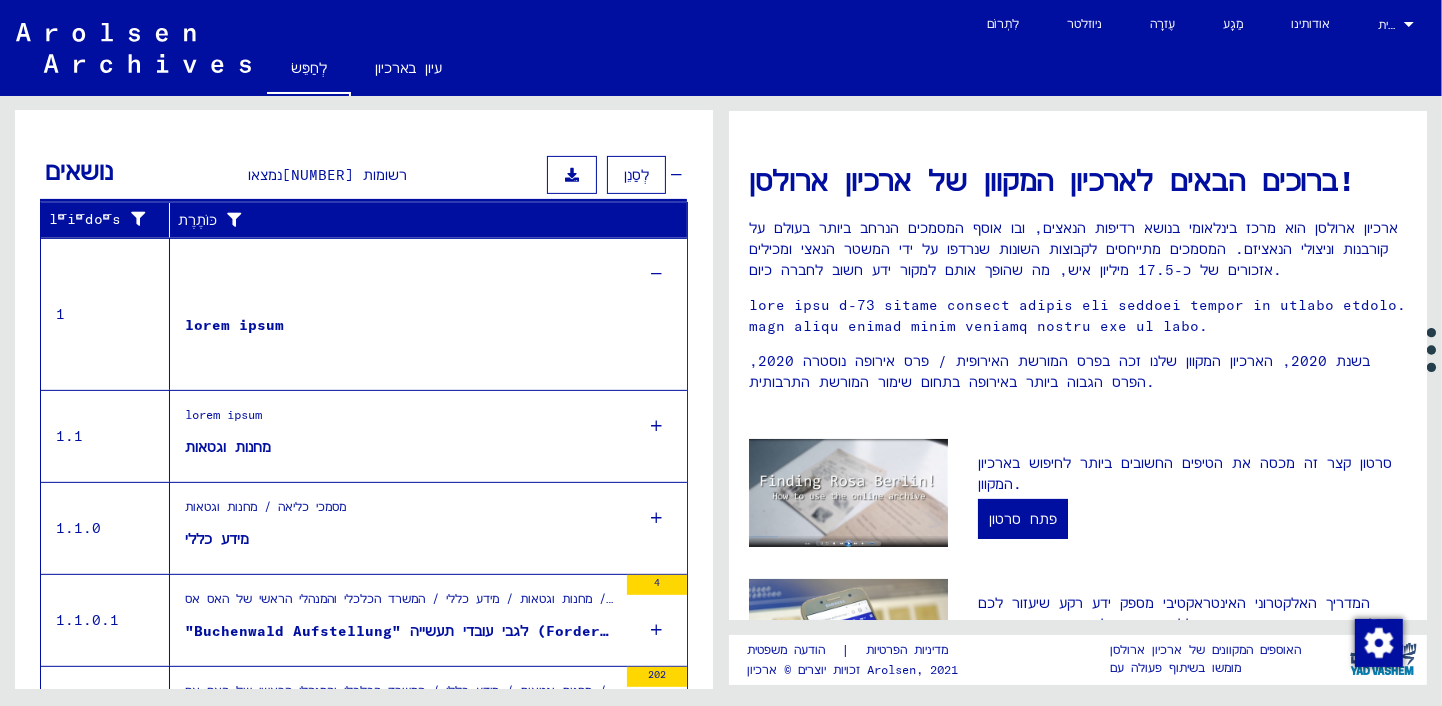 click at bounding box center [657, 426] 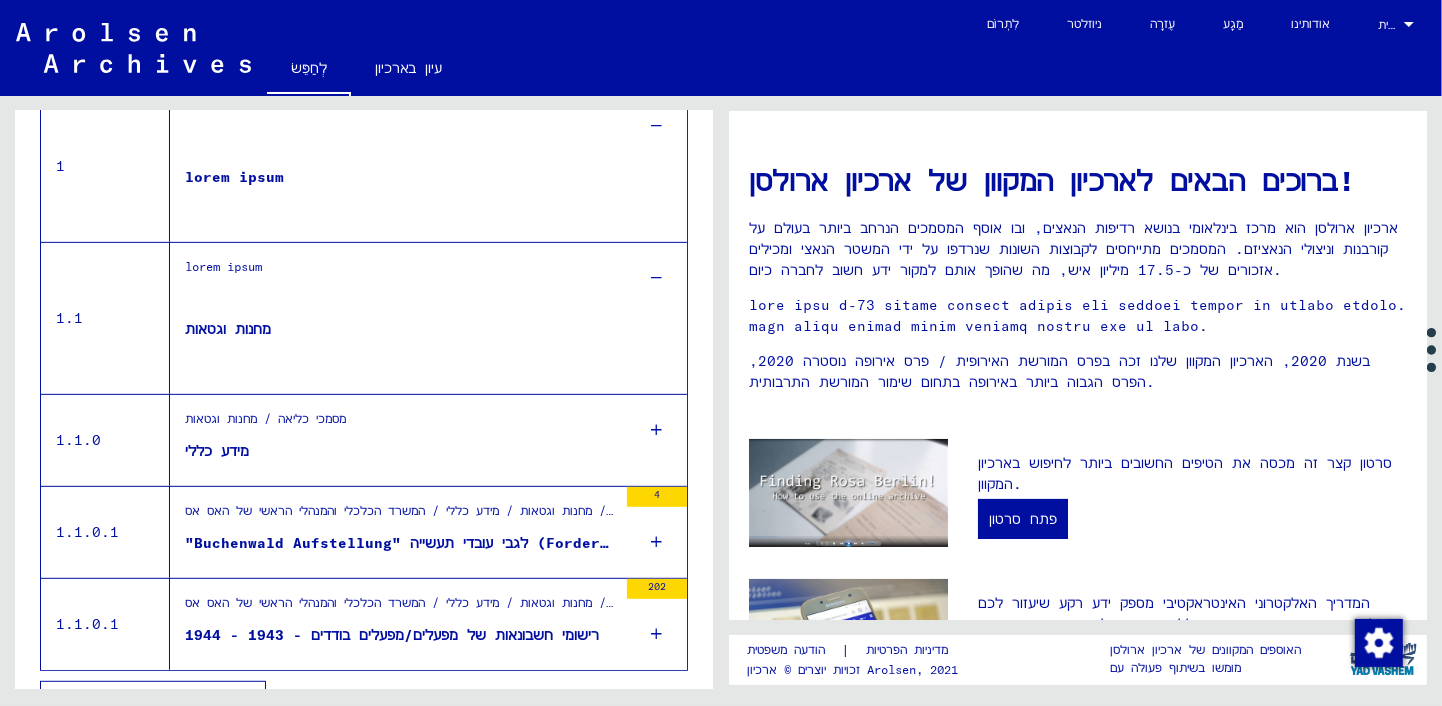 scroll, scrollTop: 813, scrollLeft: 0, axis: vertical 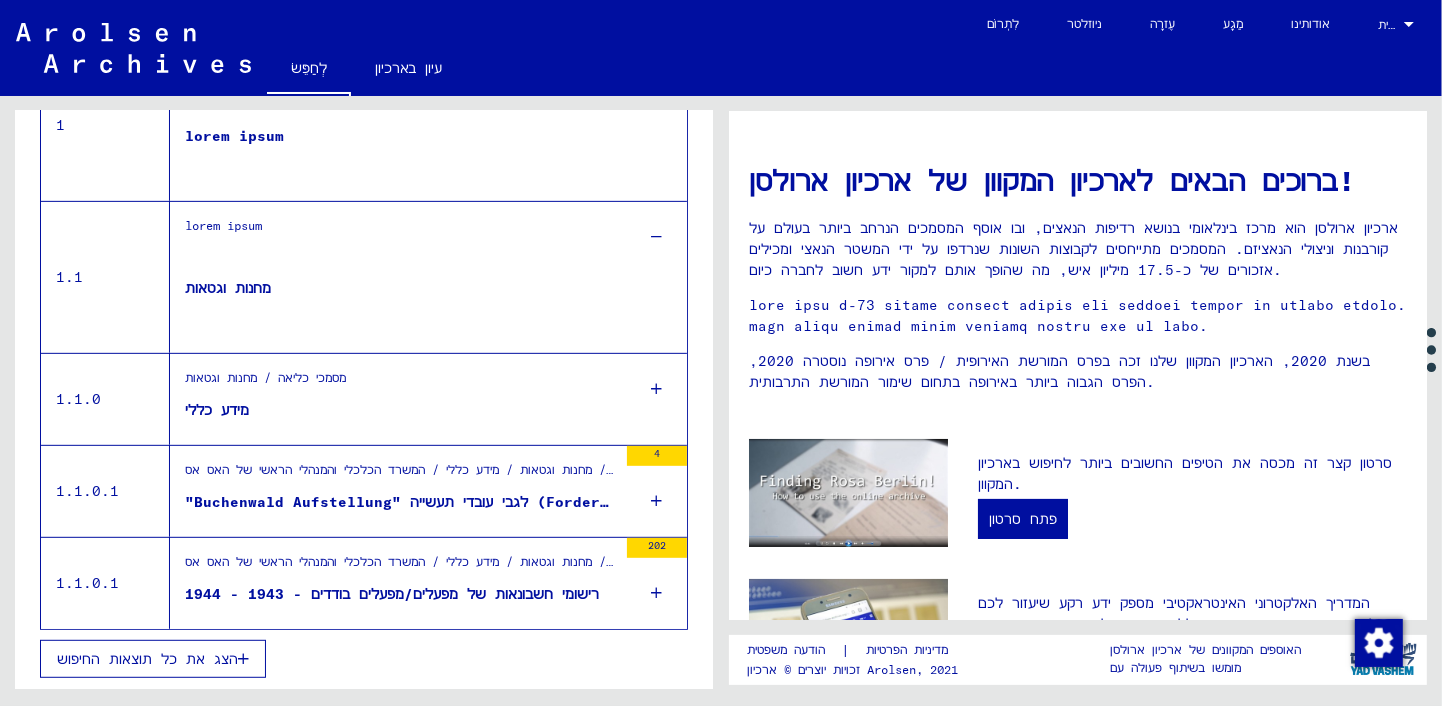 click at bounding box center (657, 501) 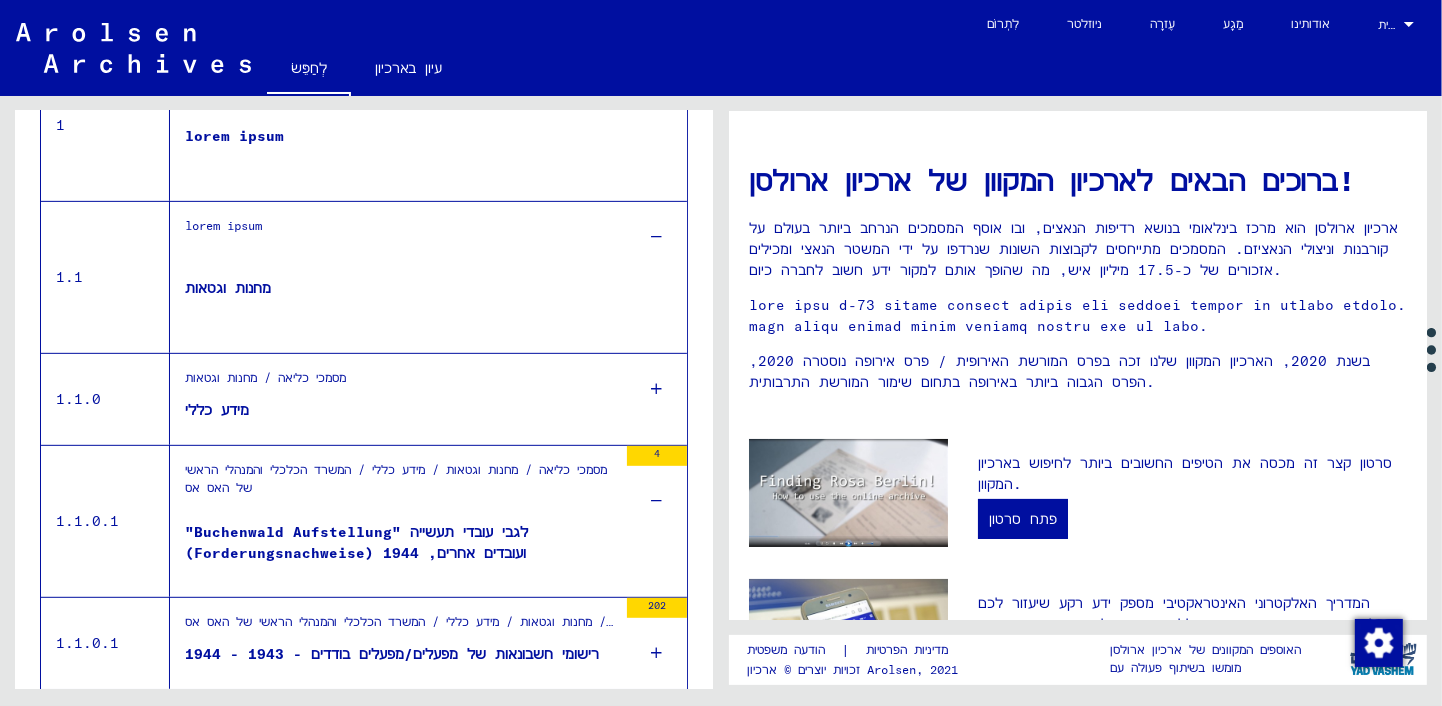 click at bounding box center [657, 501] 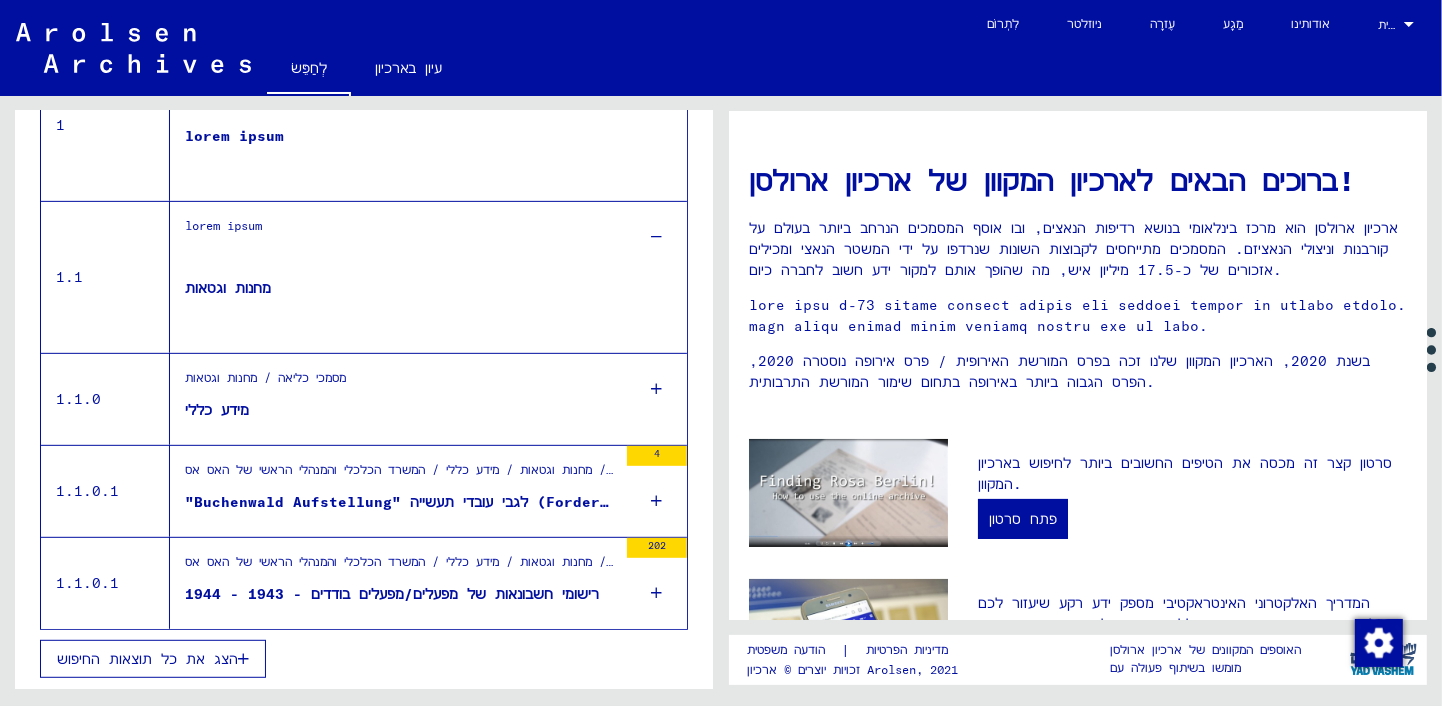 click on "4" at bounding box center [657, 453] 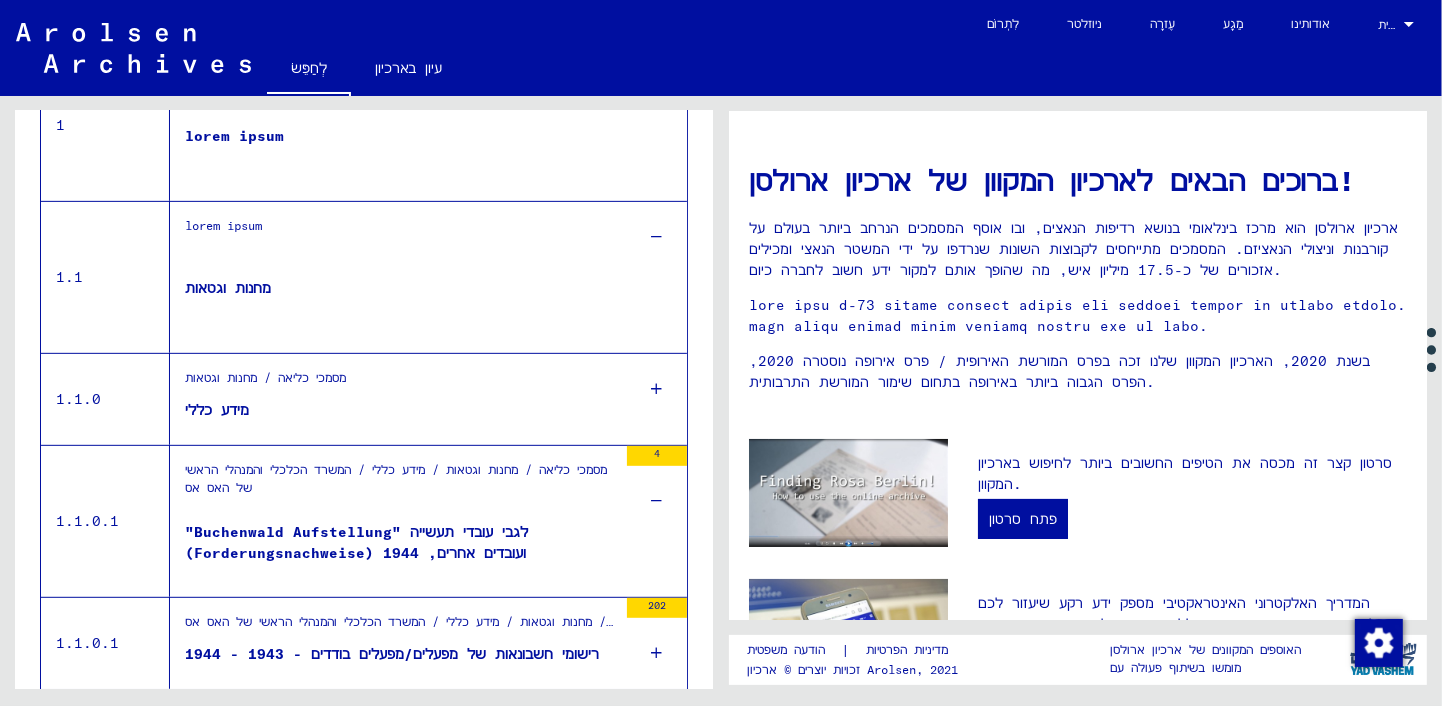 click on "4" at bounding box center [657, 453] 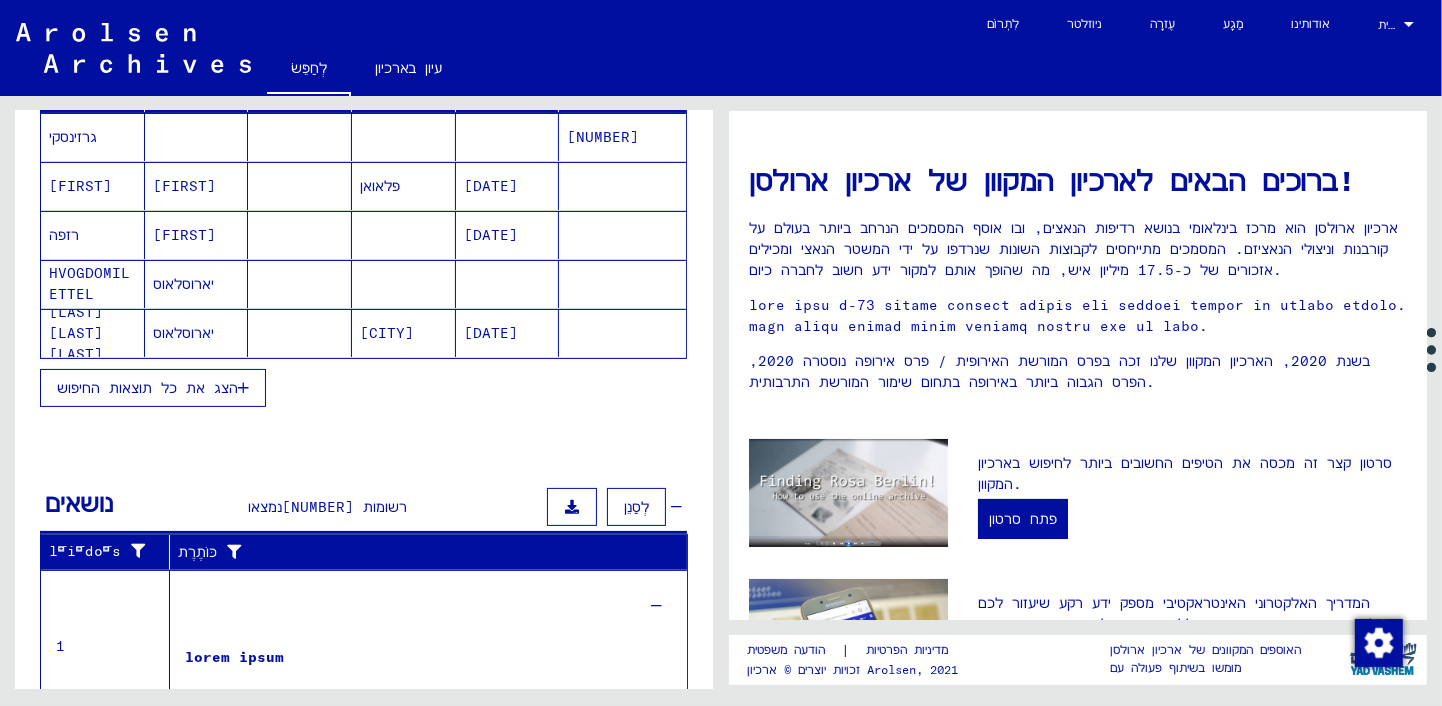 scroll, scrollTop: 393, scrollLeft: 0, axis: vertical 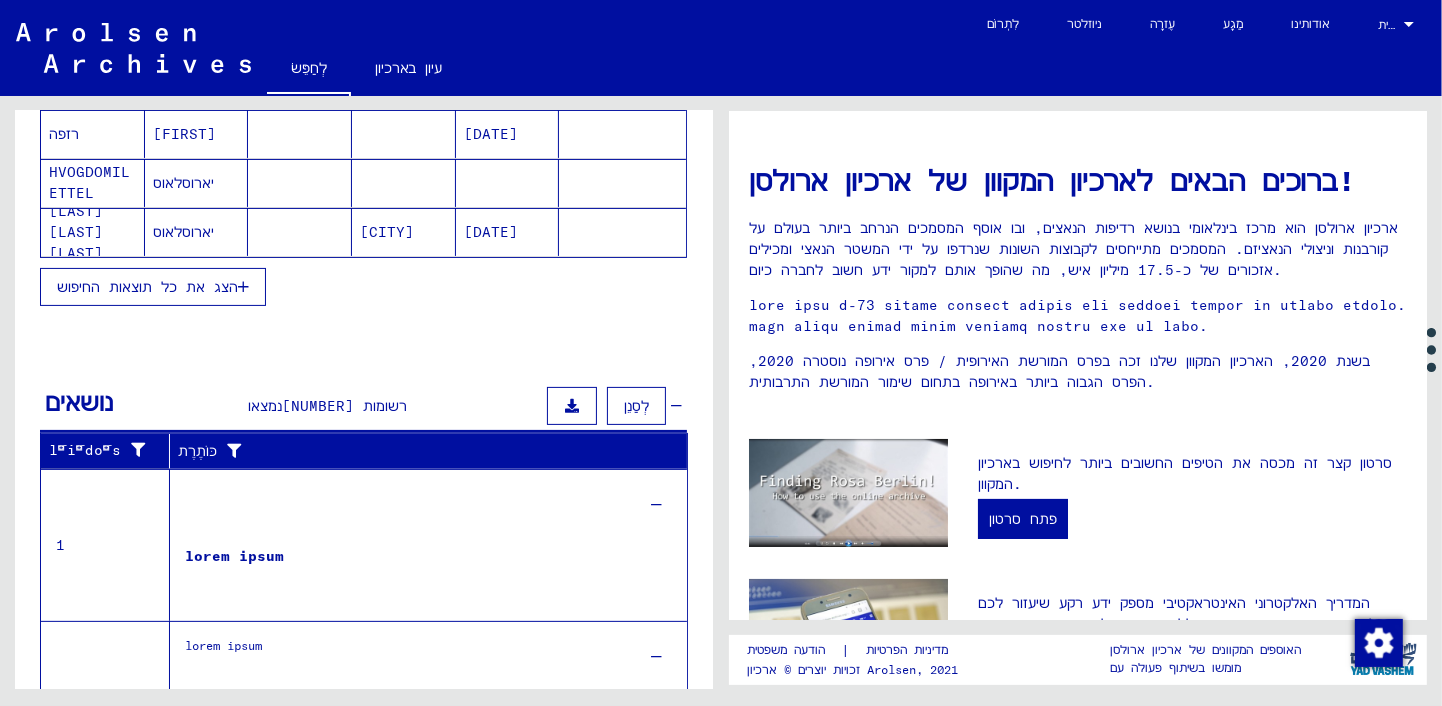 click on "לְסַנֵן" at bounding box center (636, 406) 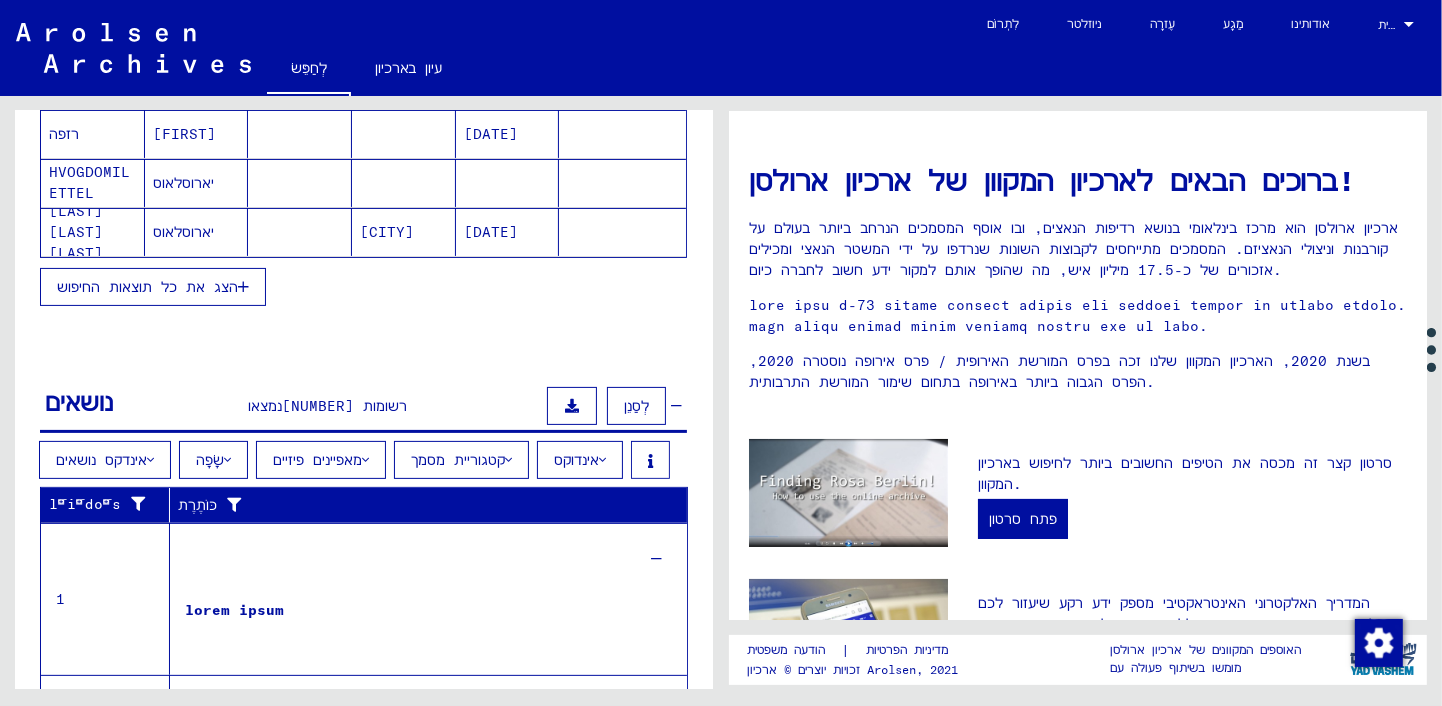 drag, startPoint x: 538, startPoint y: 481, endPoint x: 591, endPoint y: 487, distance: 53.338543 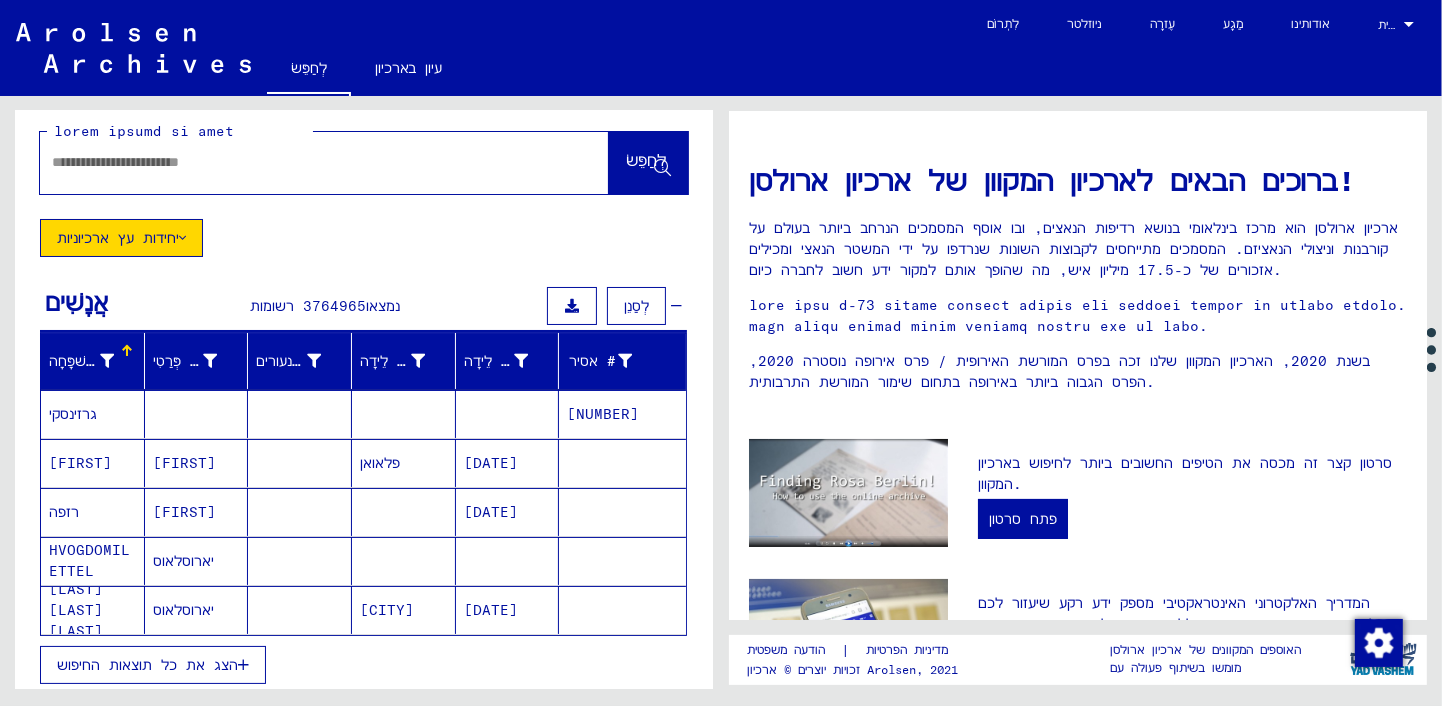 scroll, scrollTop: 0, scrollLeft: 0, axis: both 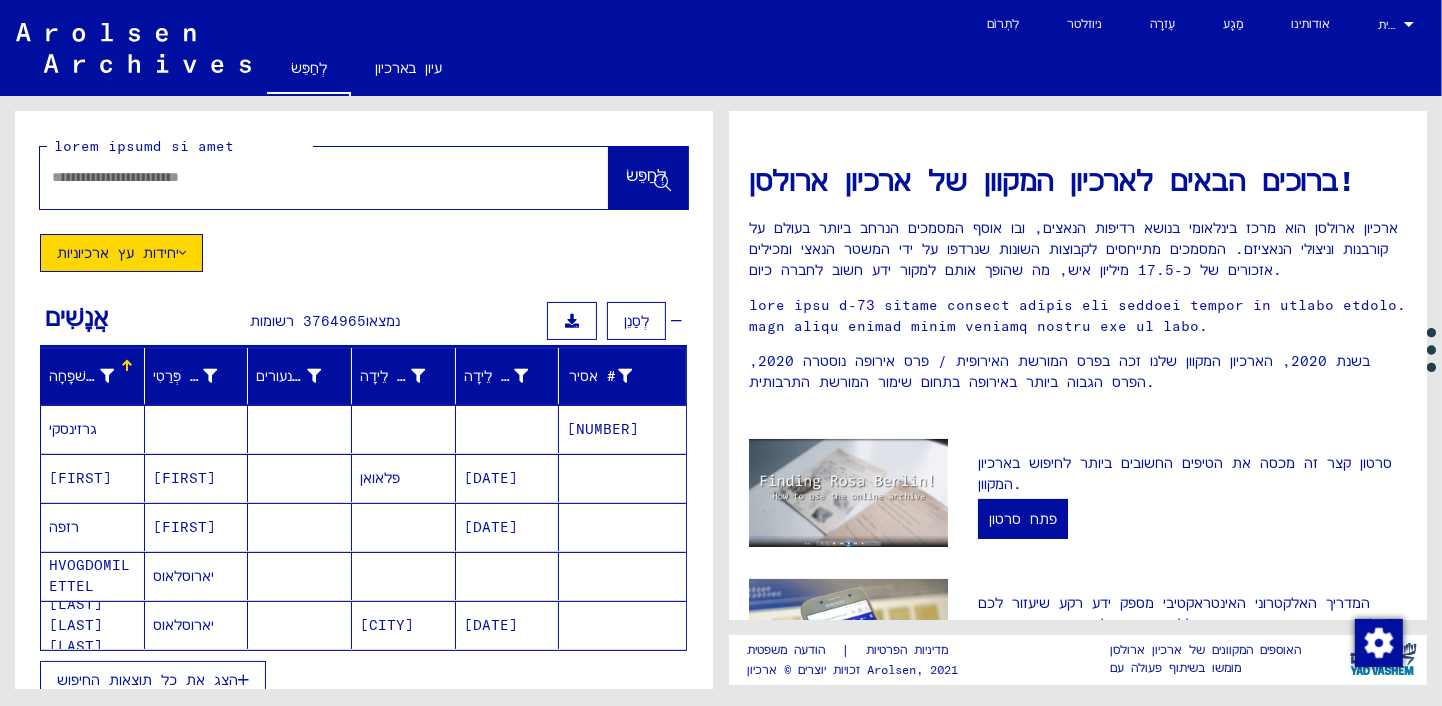 click at bounding box center [294, 177] 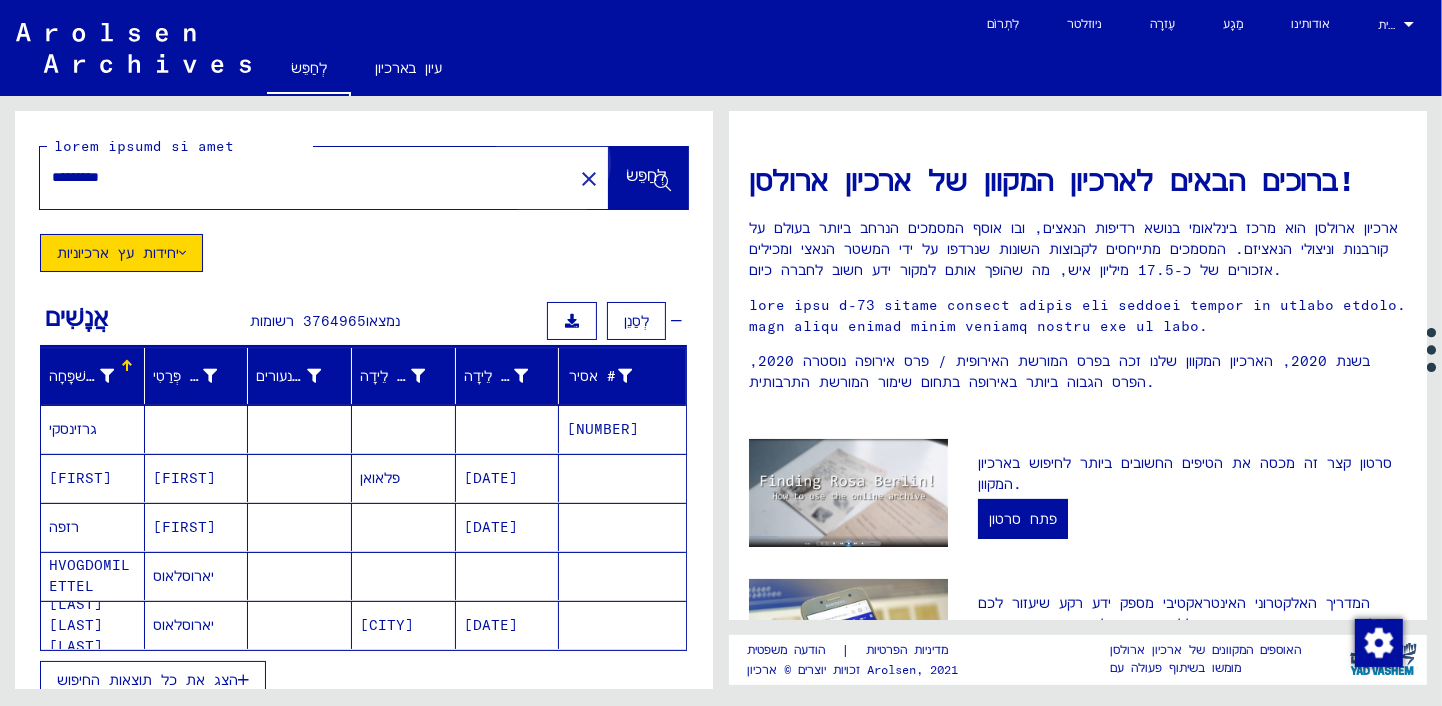 click on "לְחַפֵּשׂ" at bounding box center (646, 179) 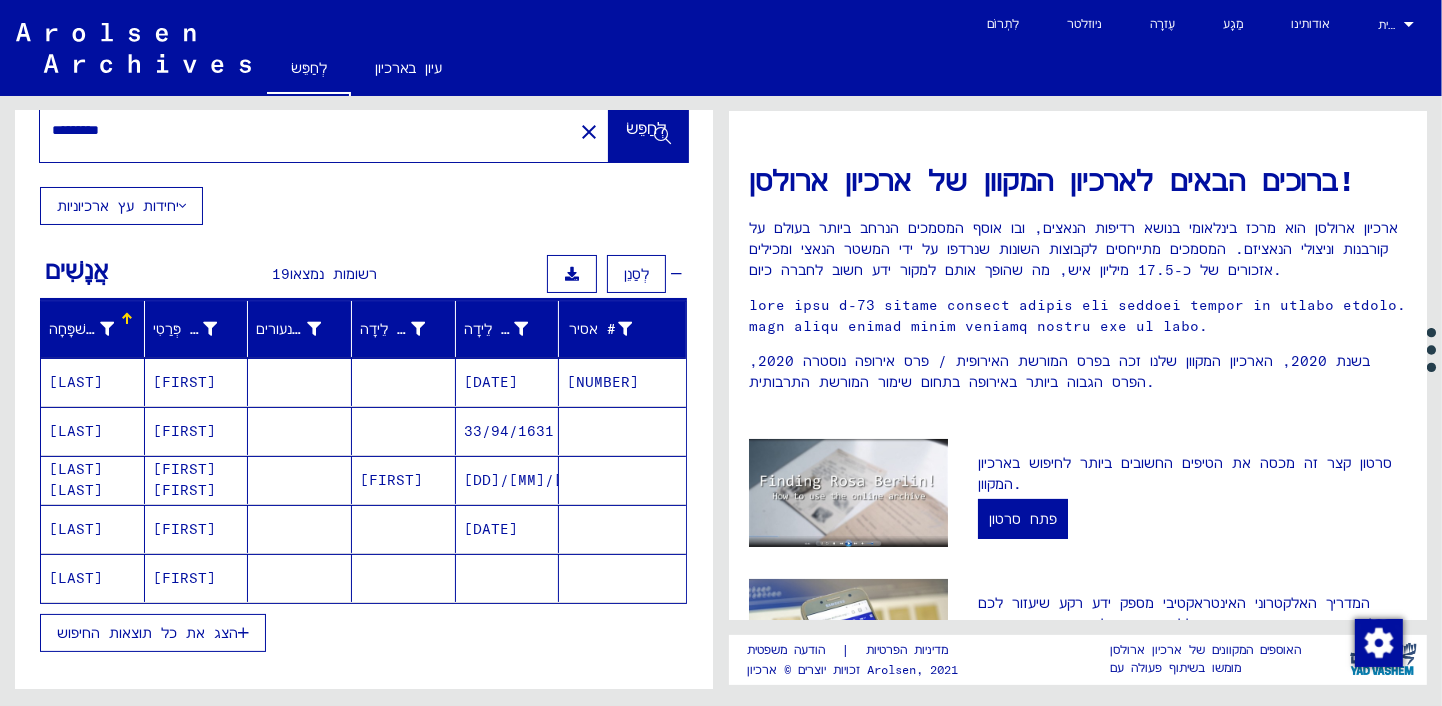 scroll, scrollTop: 70, scrollLeft: 0, axis: vertical 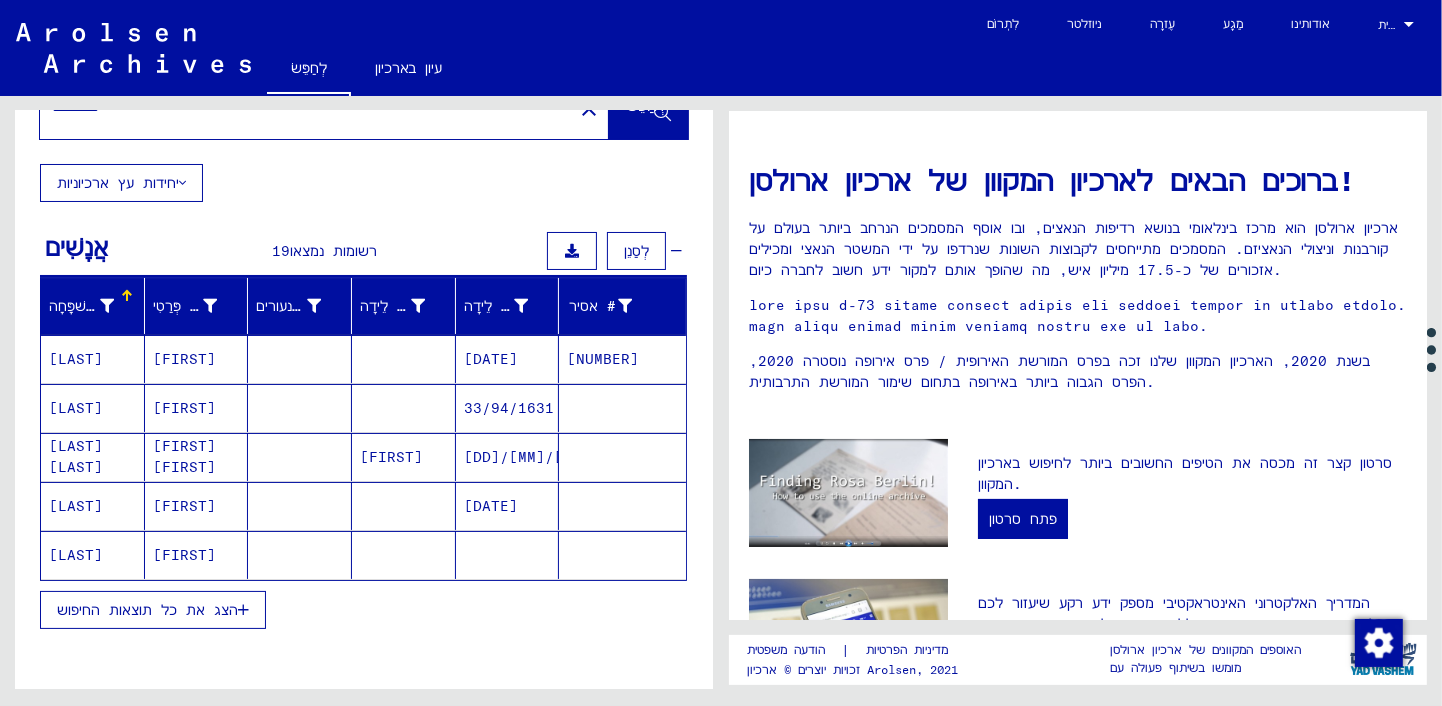 click on "הצג את כל תוצאות החיפוש" at bounding box center (147, 610) 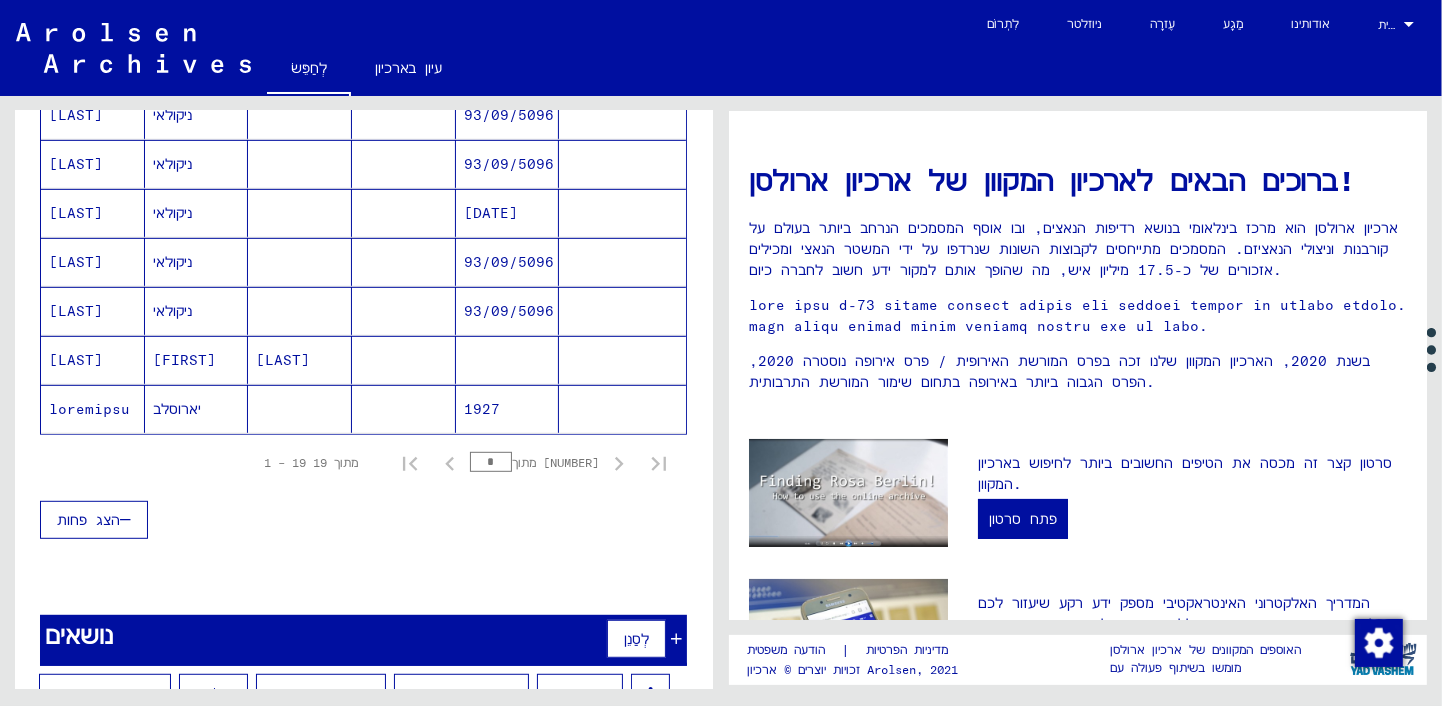 scroll, scrollTop: 1002, scrollLeft: 0, axis: vertical 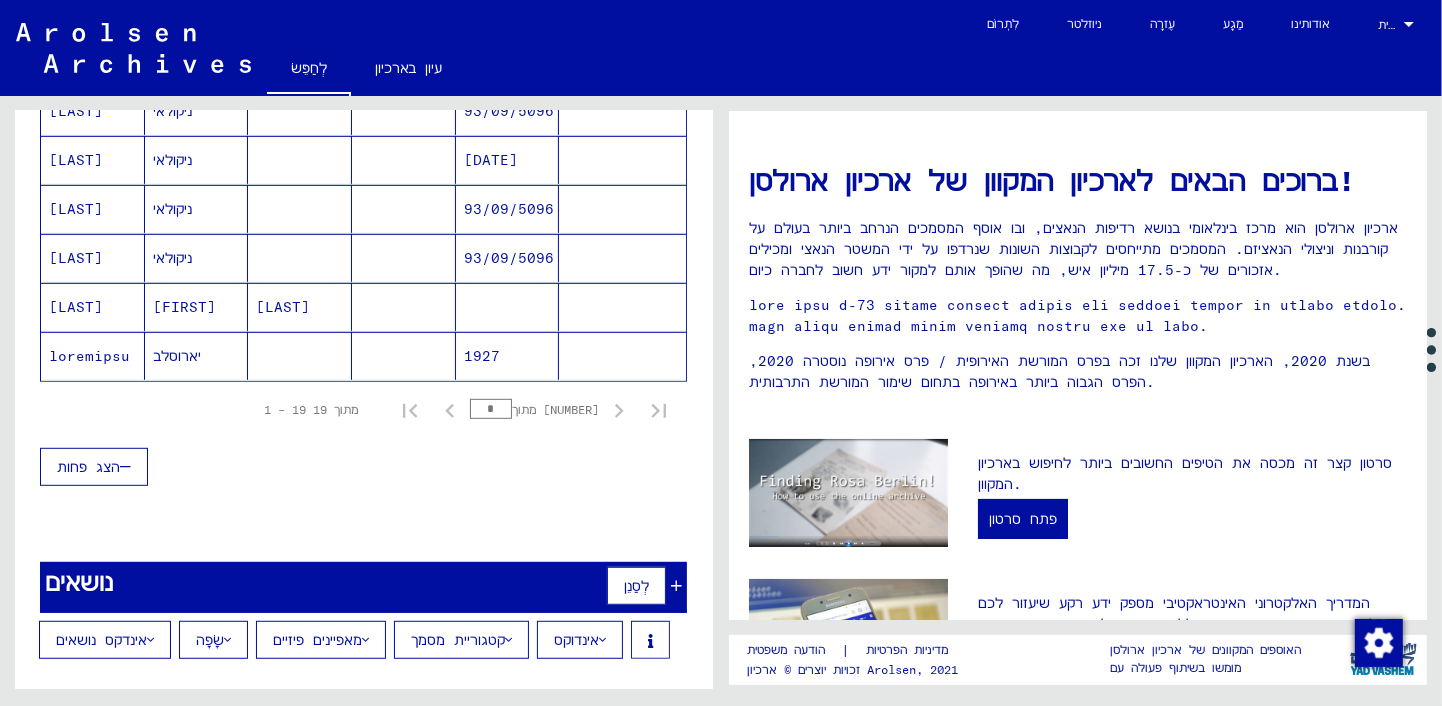 click at bounding box center (150, 640) 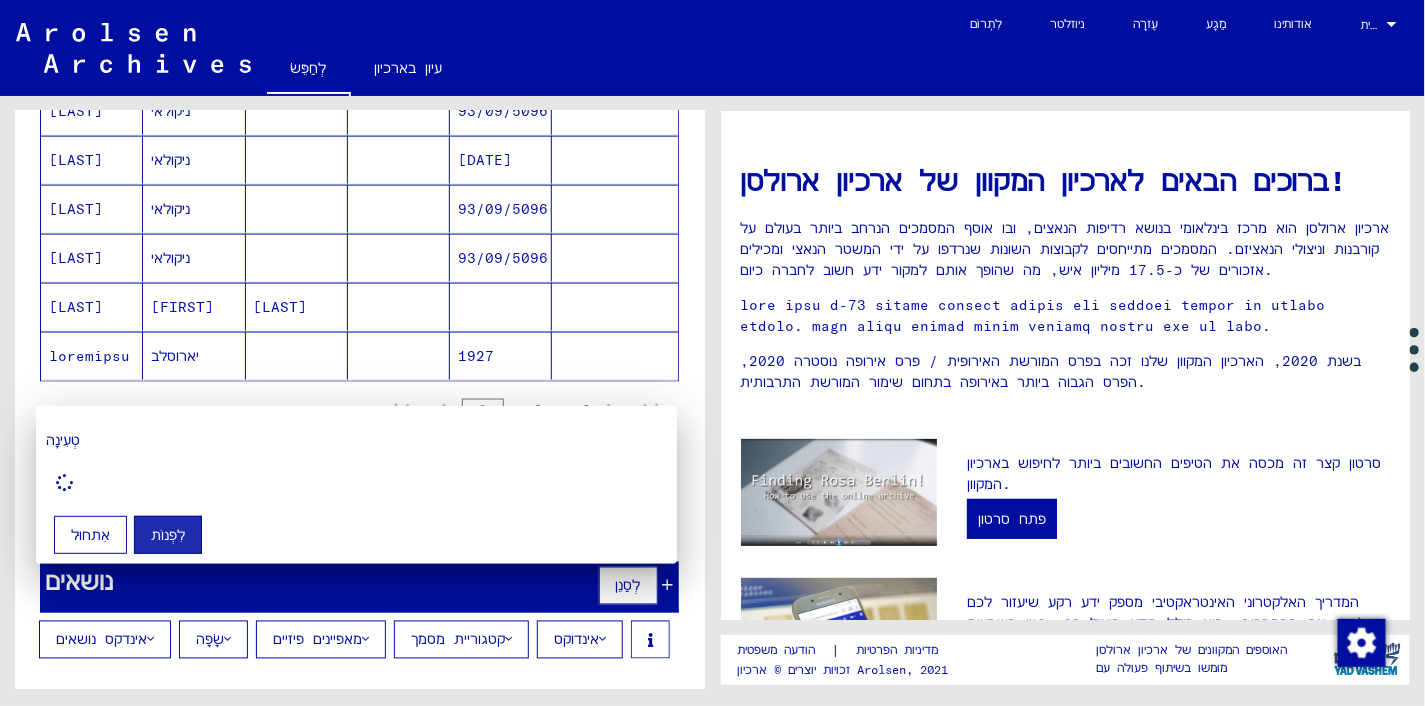 click at bounding box center [712, 353] 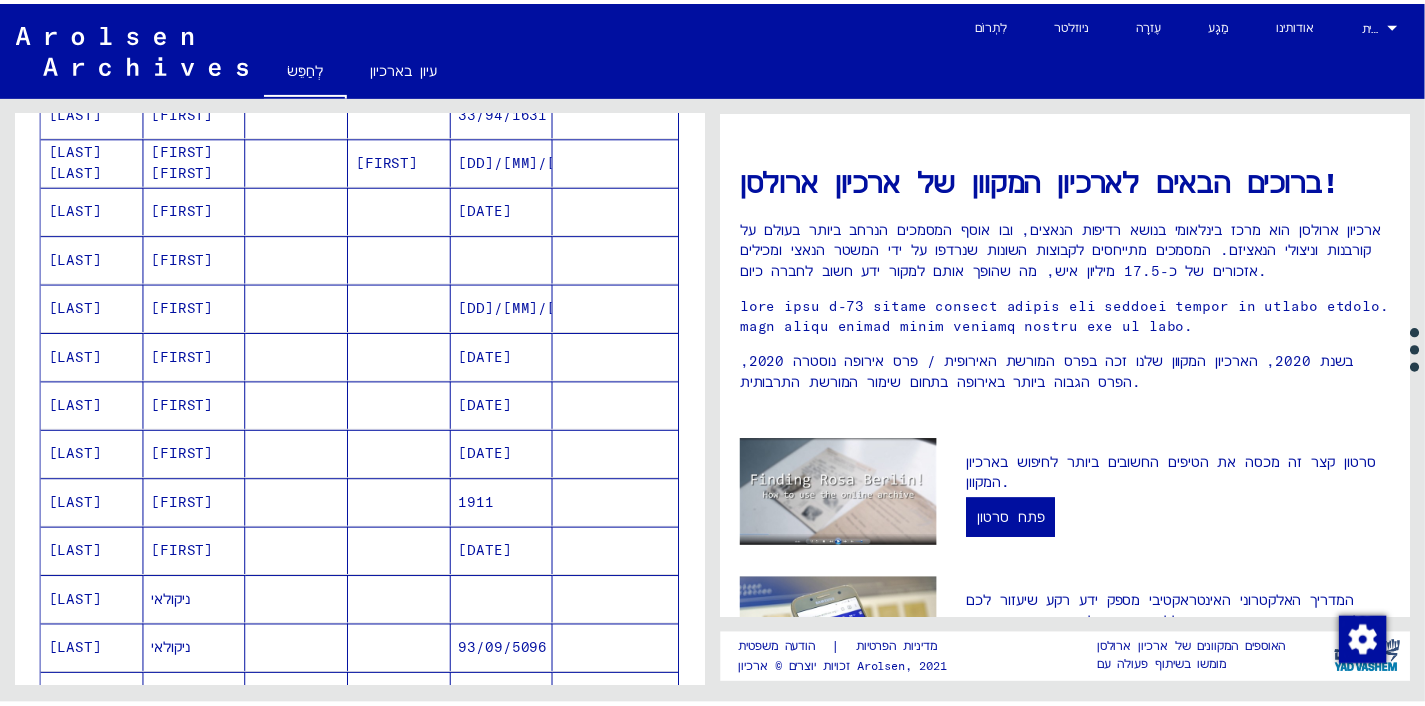scroll, scrollTop: 0, scrollLeft: 0, axis: both 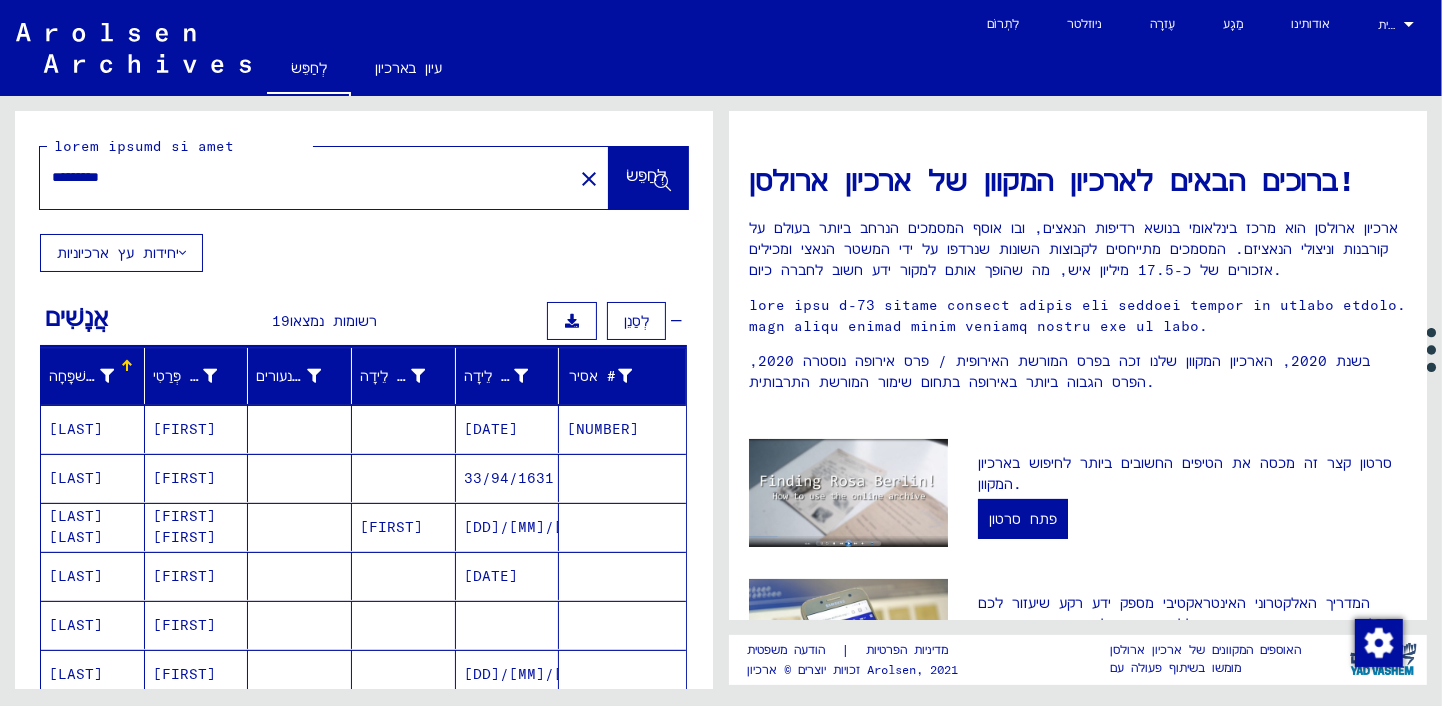 click at bounding box center [182, 253] 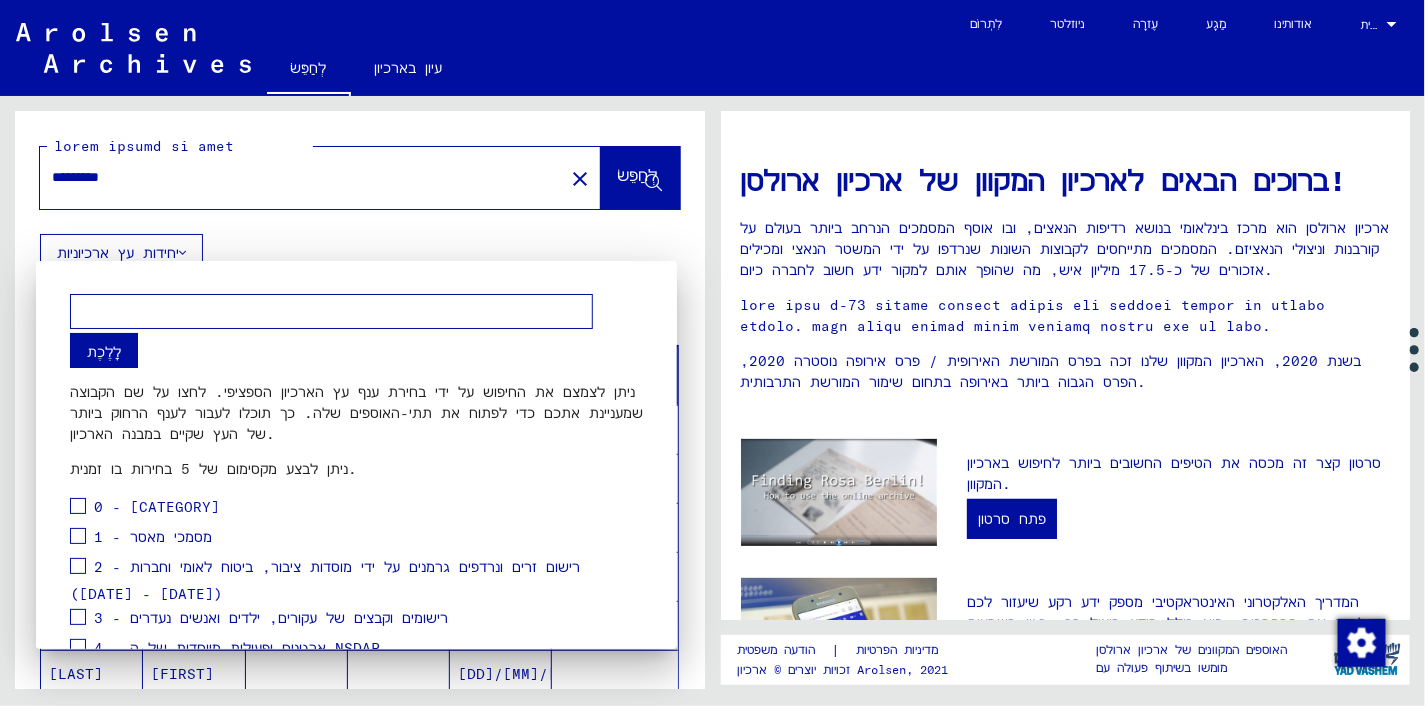 scroll, scrollTop: 106, scrollLeft: 0, axis: vertical 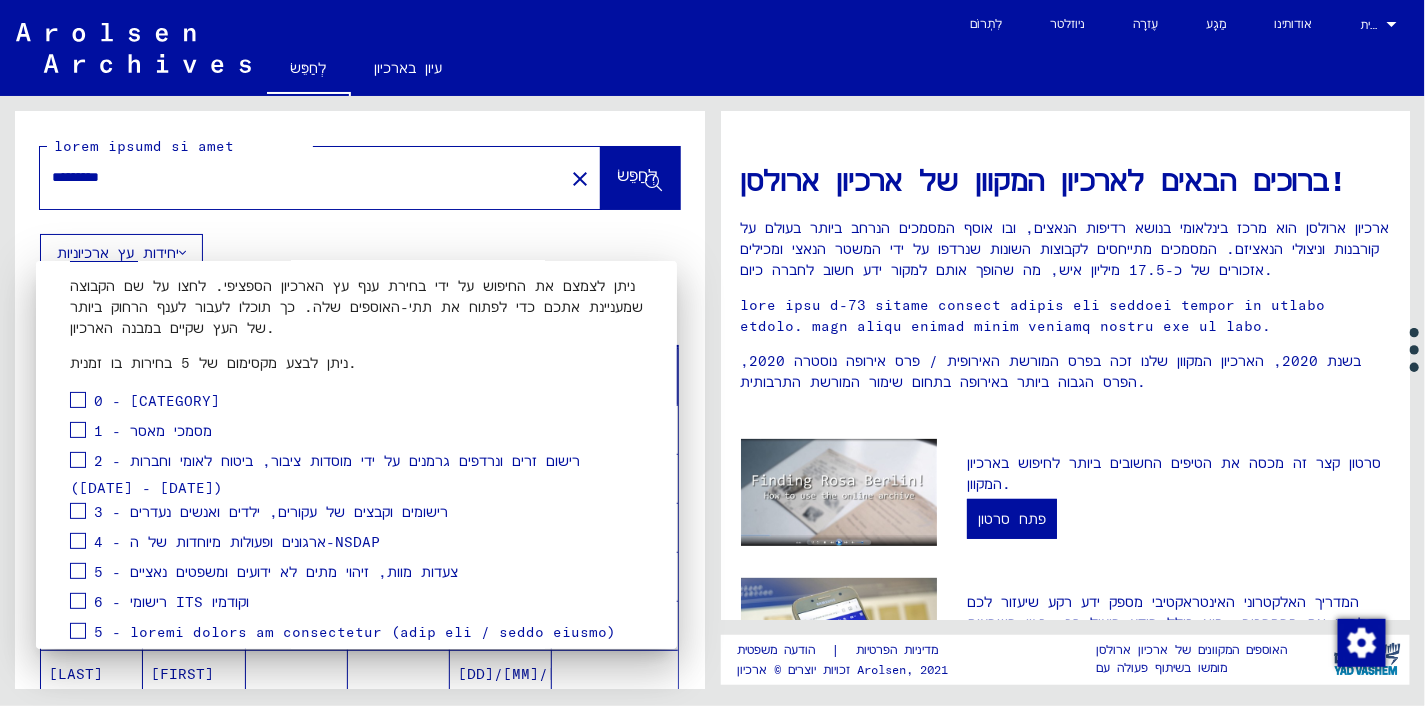 click at bounding box center (78, 430) 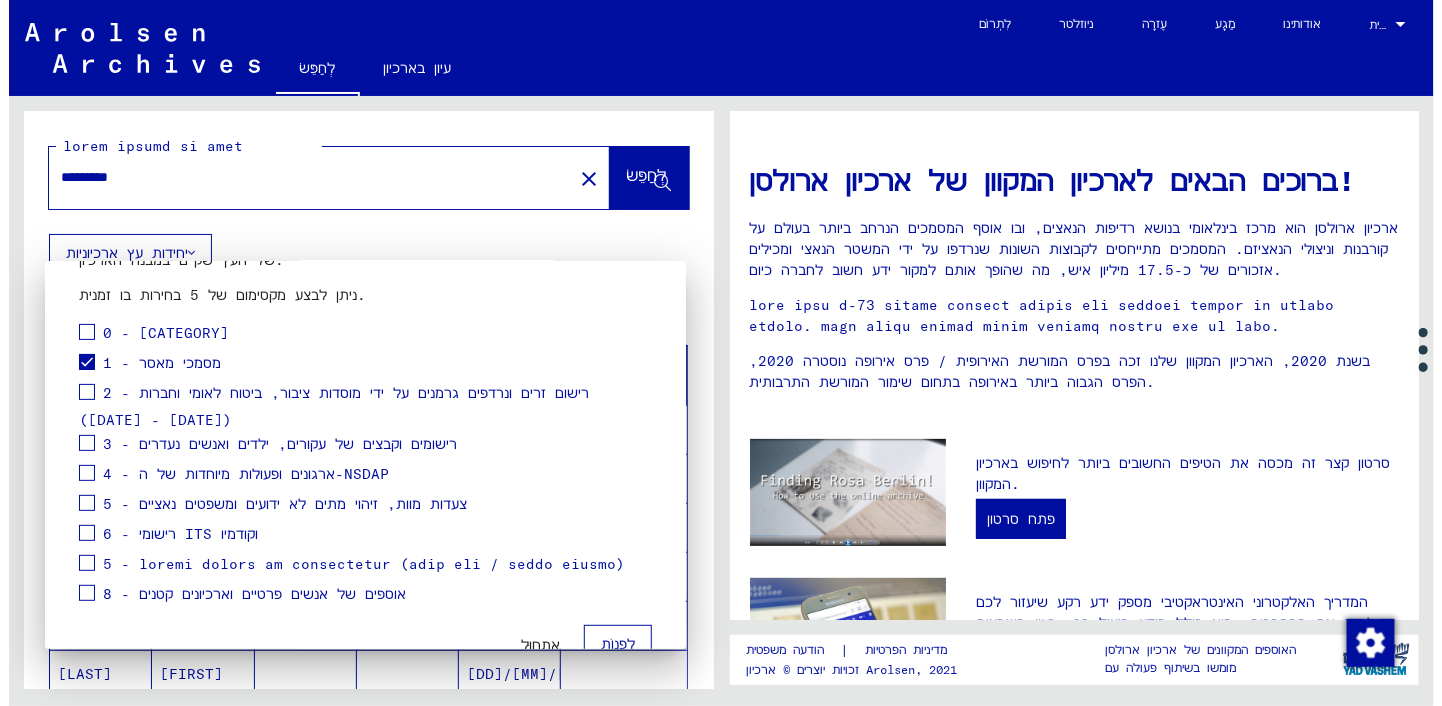 scroll, scrollTop: 221, scrollLeft: 0, axis: vertical 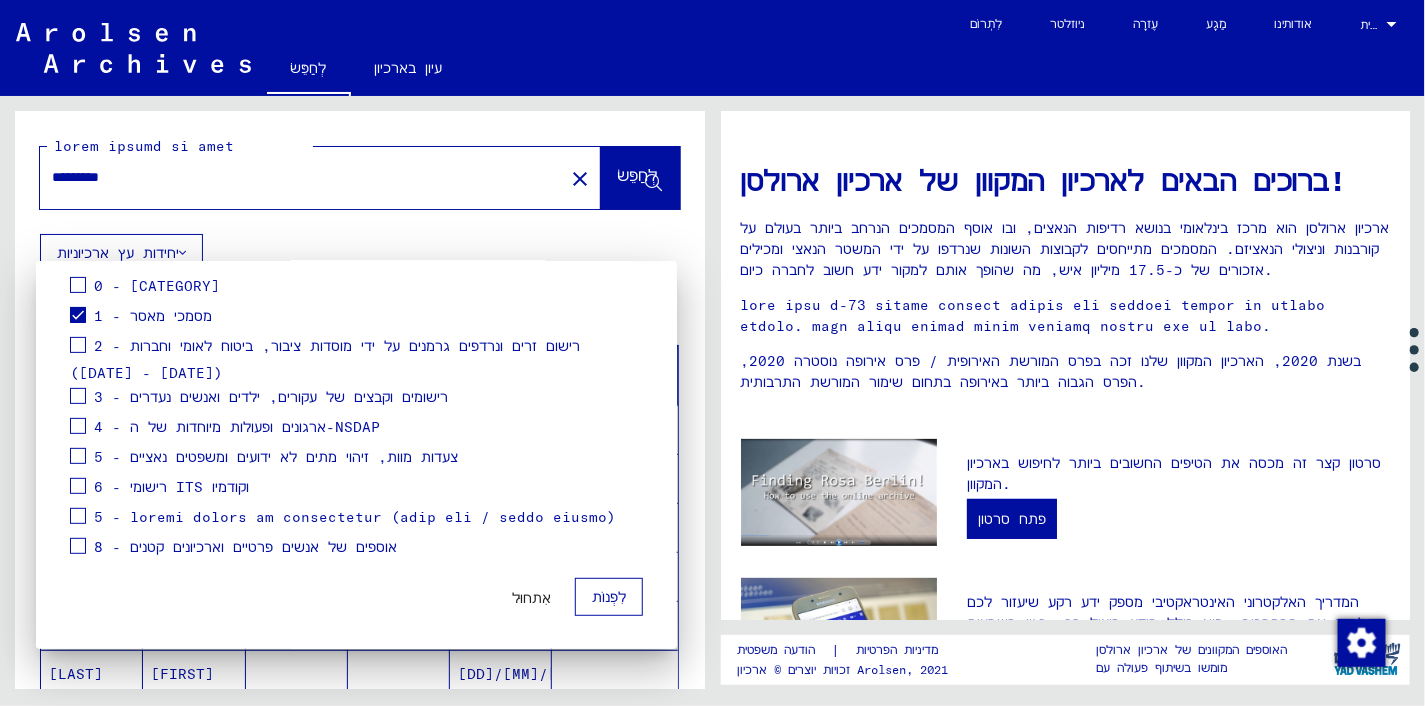 click on "לִפְנוֹת" at bounding box center [609, 597] 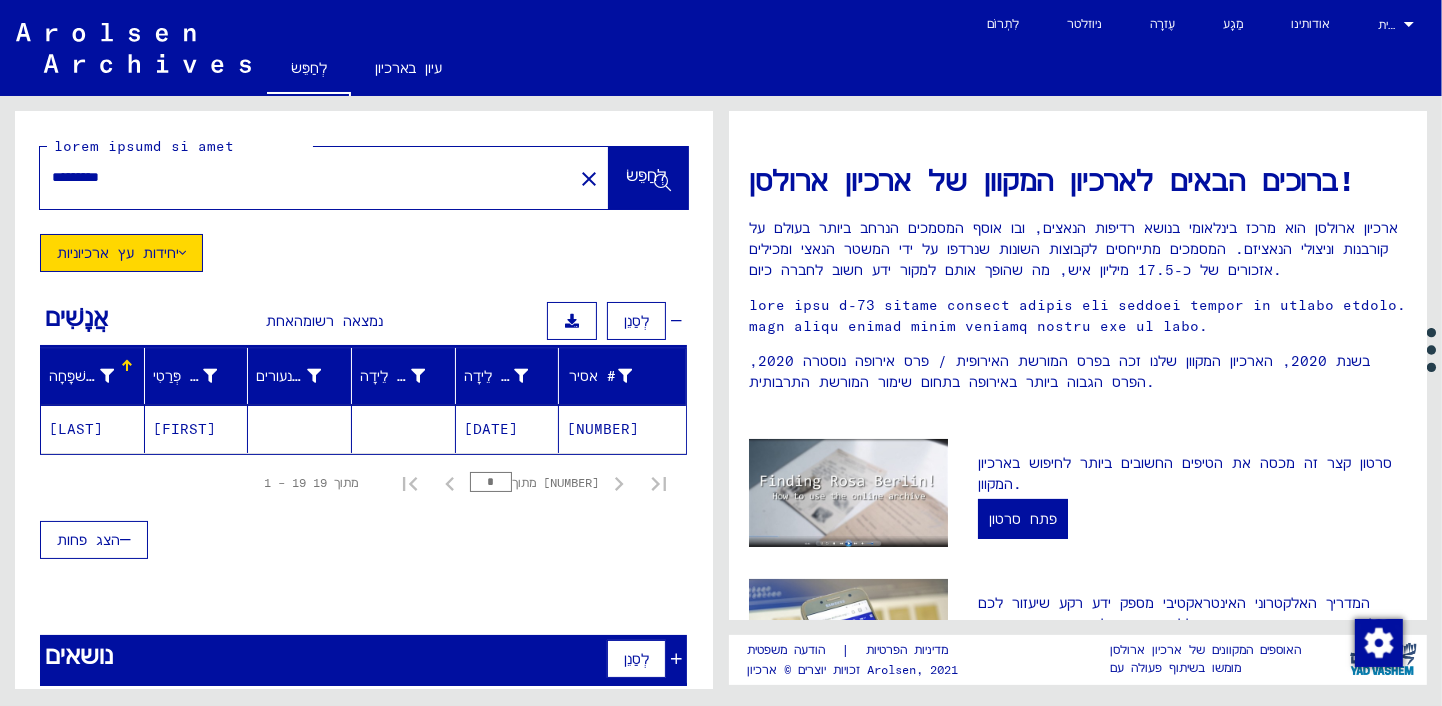click on "[LAST]" at bounding box center (76, 429) 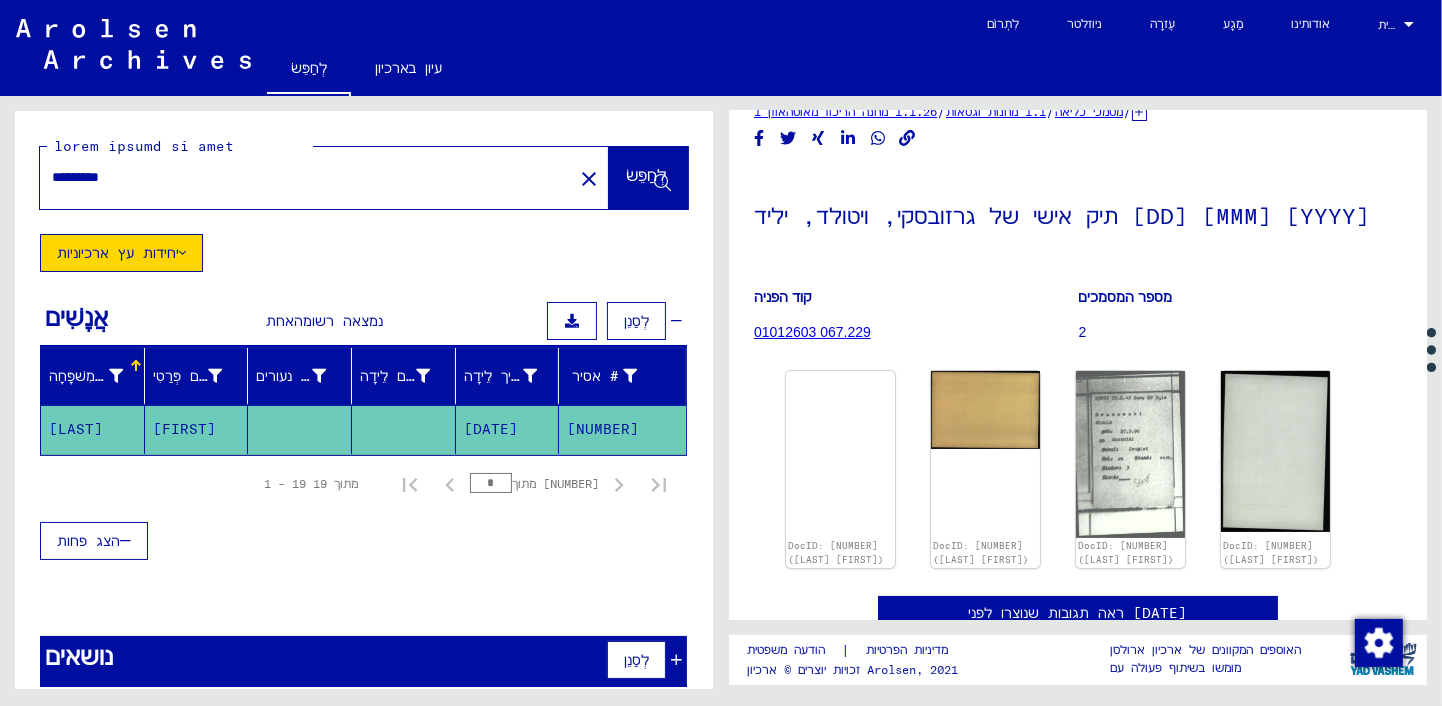 scroll, scrollTop: 0, scrollLeft: 0, axis: both 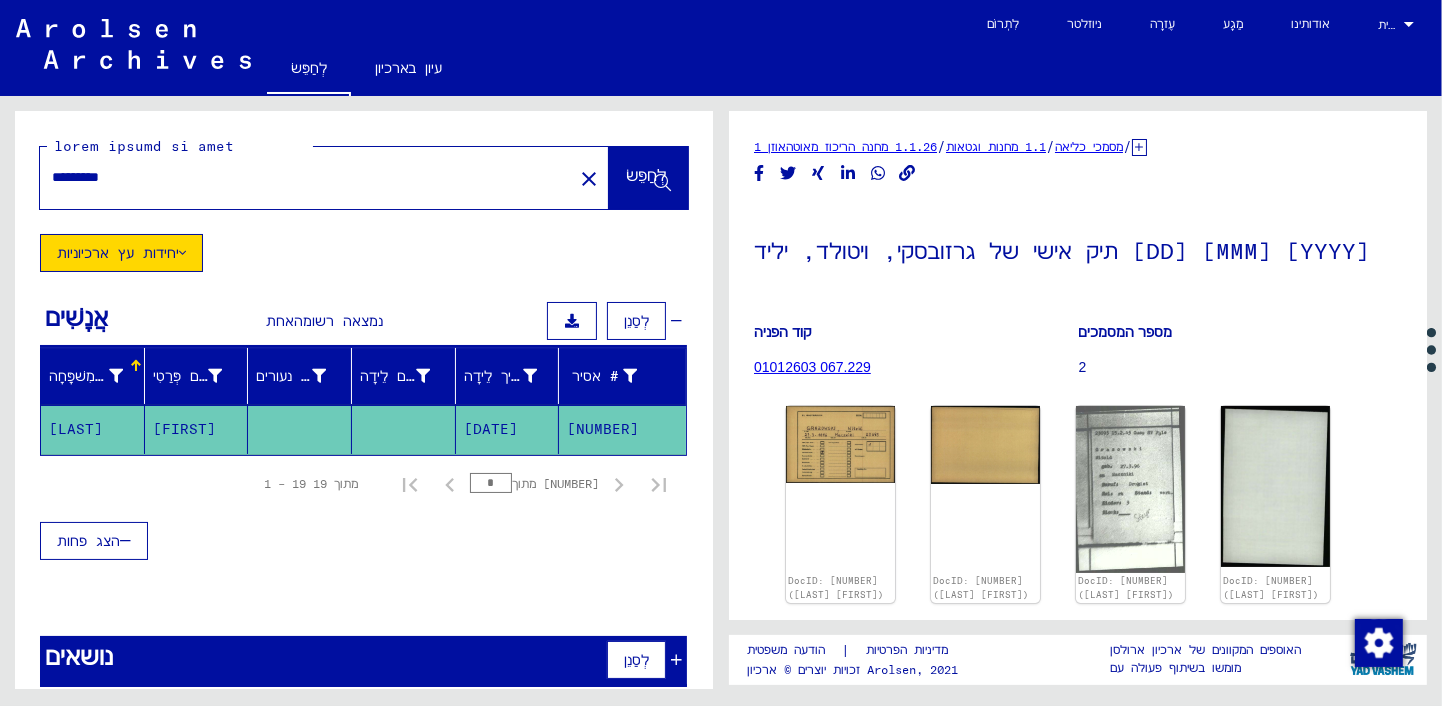 click on "*********" at bounding box center (306, 177) 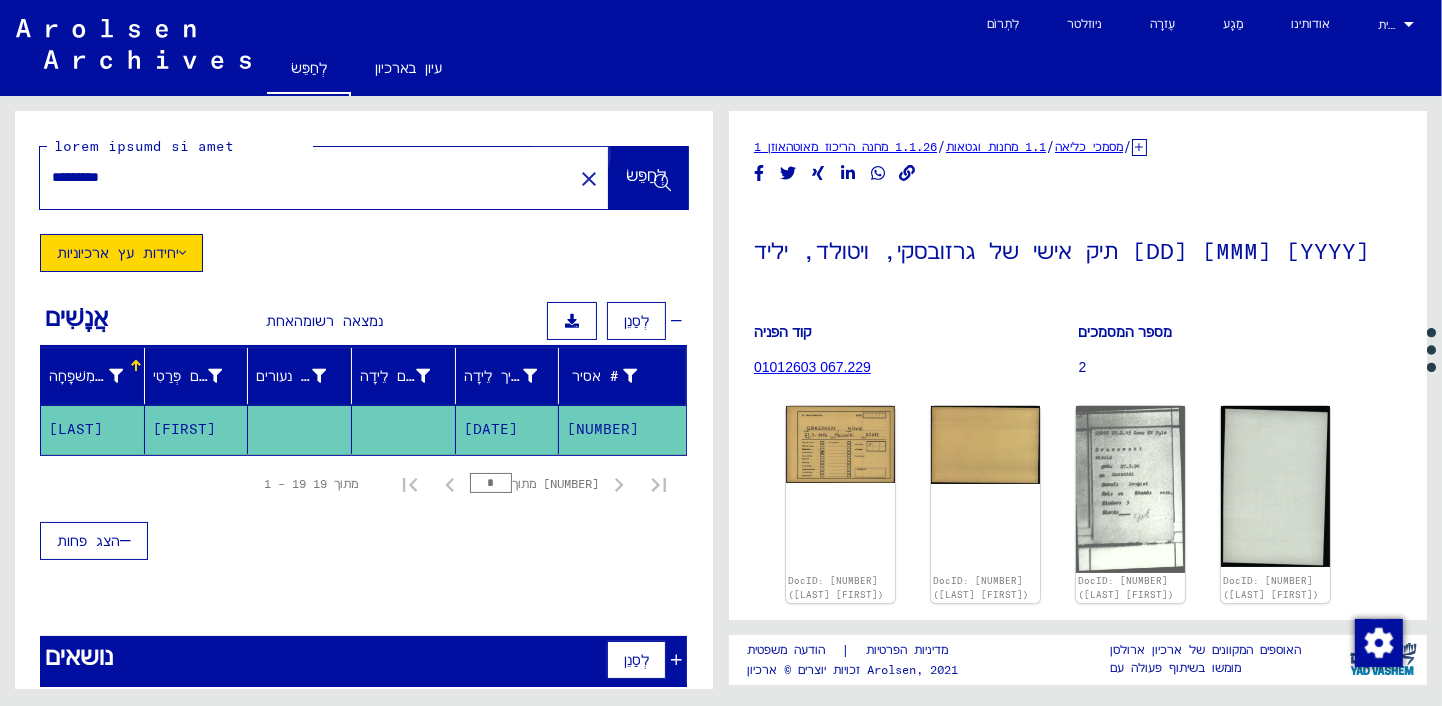 click on "לְחַפֵּשׂ" at bounding box center [646, 175] 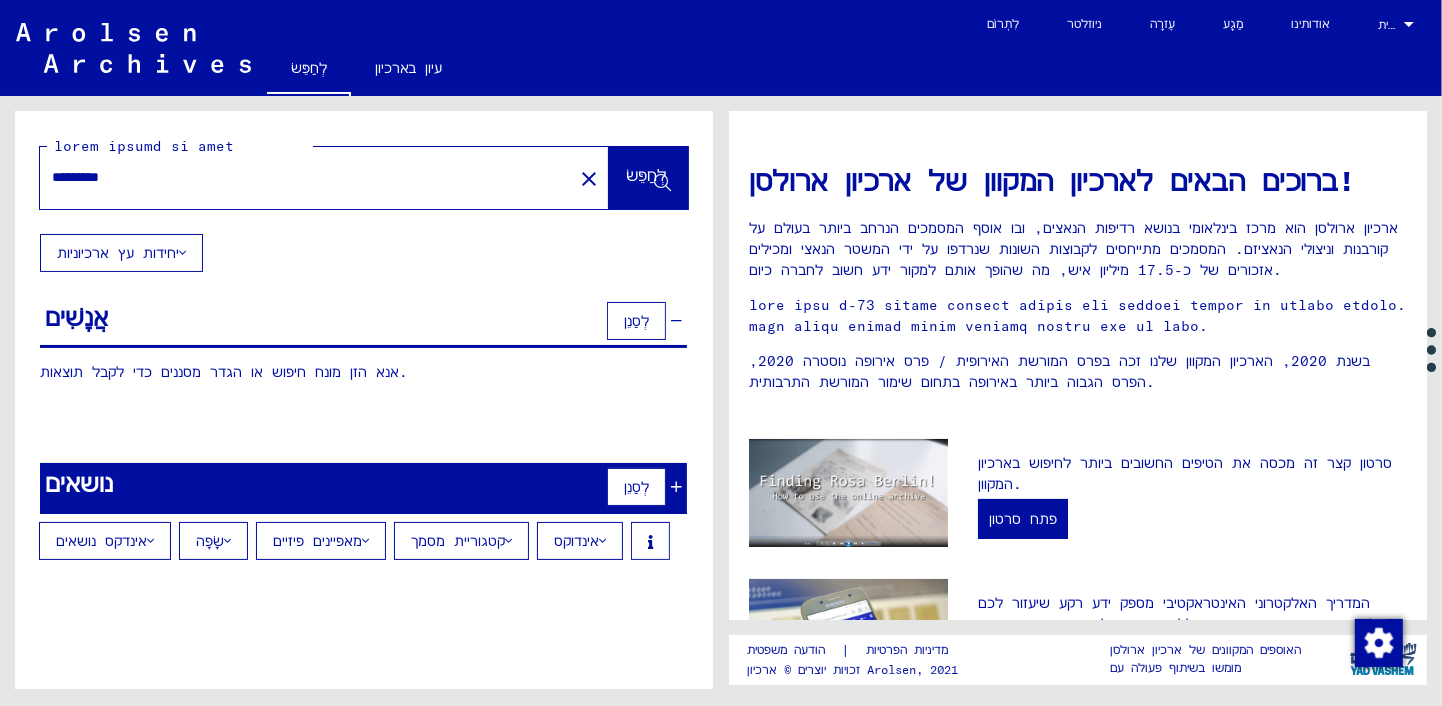 click on "לְחַפֵּשׂ" at bounding box center [646, 175] 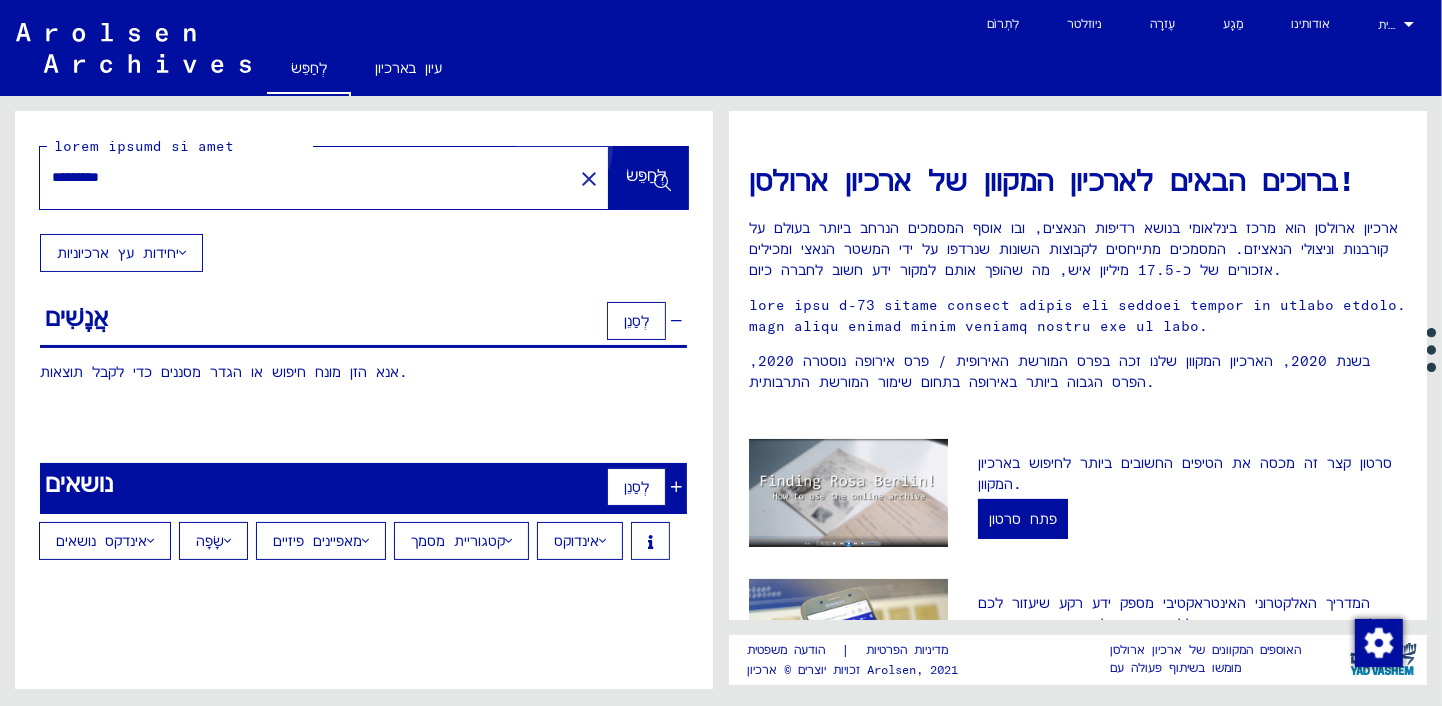 click on "לְחַפֵּשׂ" at bounding box center (646, 175) 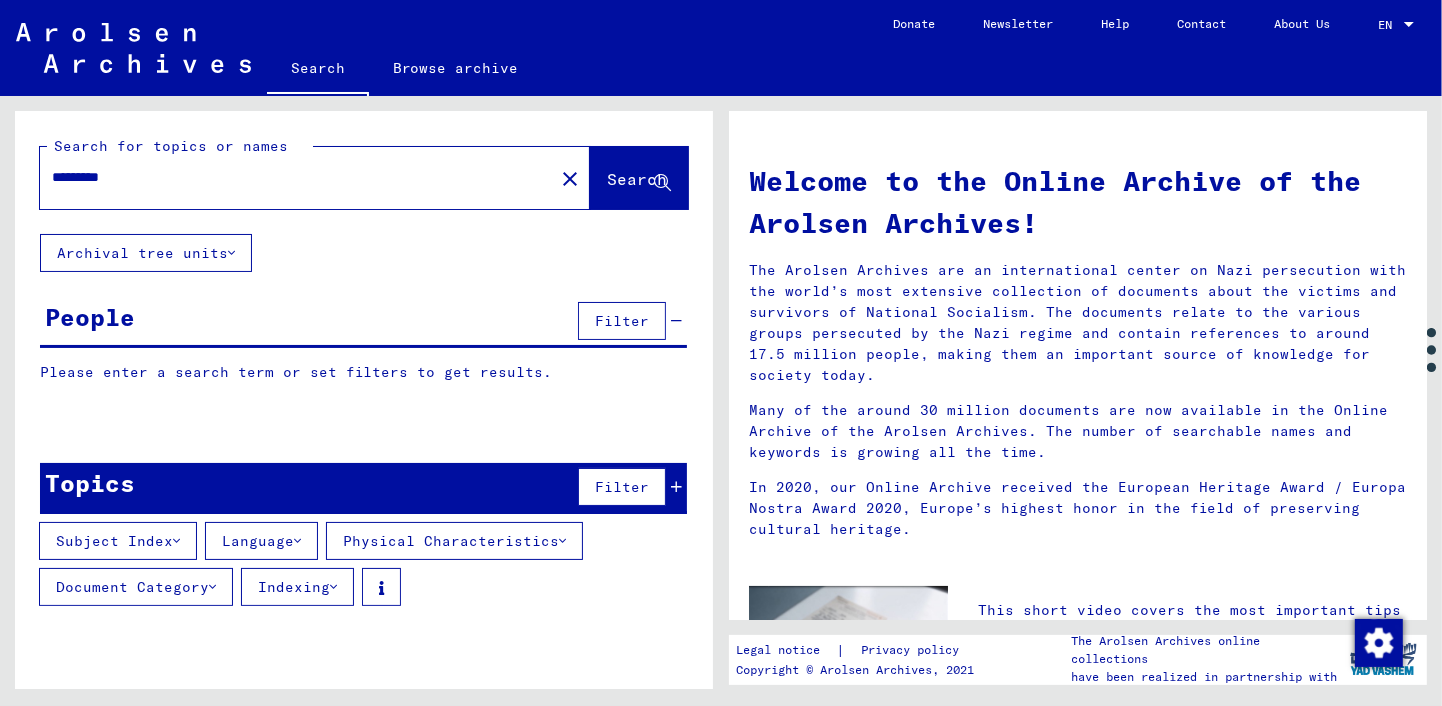 click on "Search" at bounding box center (637, 179) 